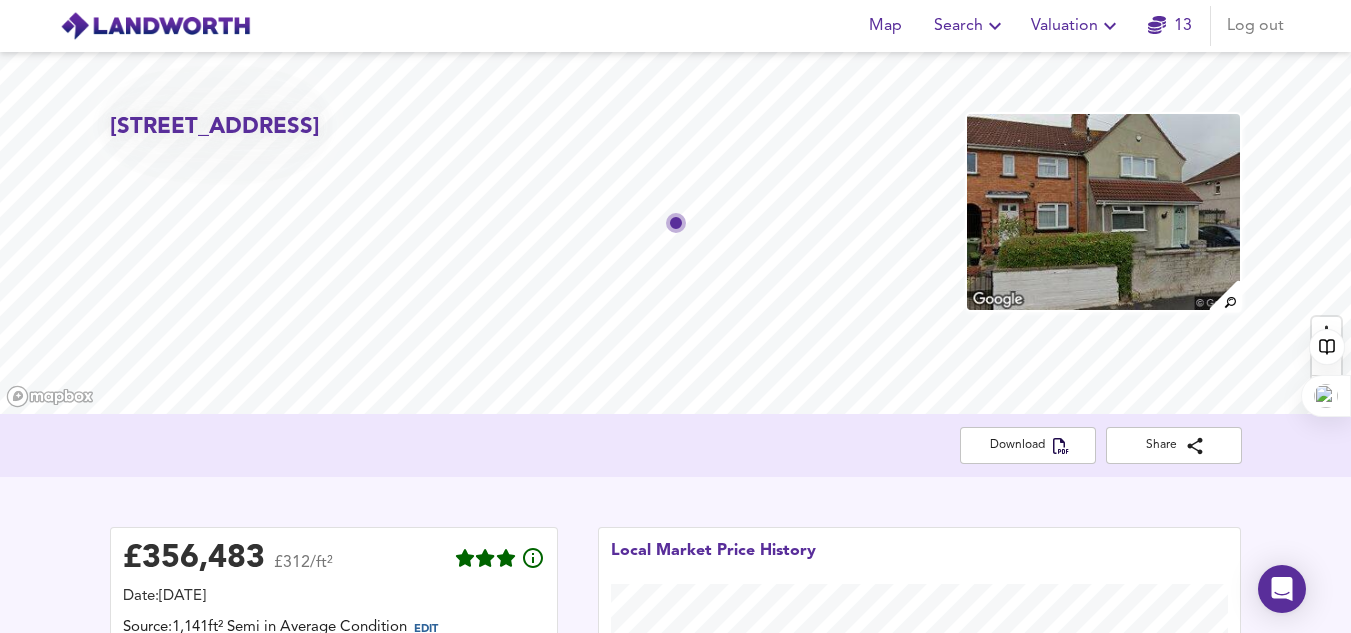scroll, scrollTop: 942, scrollLeft: 0, axis: vertical 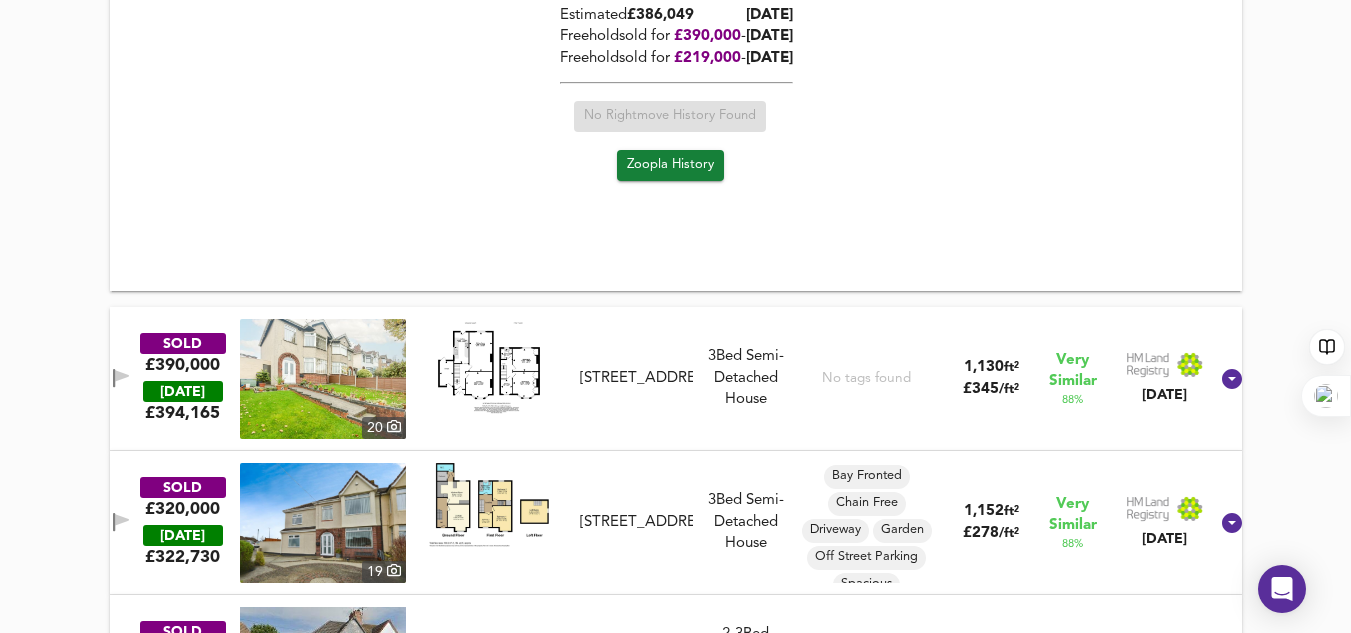 click at bounding box center (323, 379) 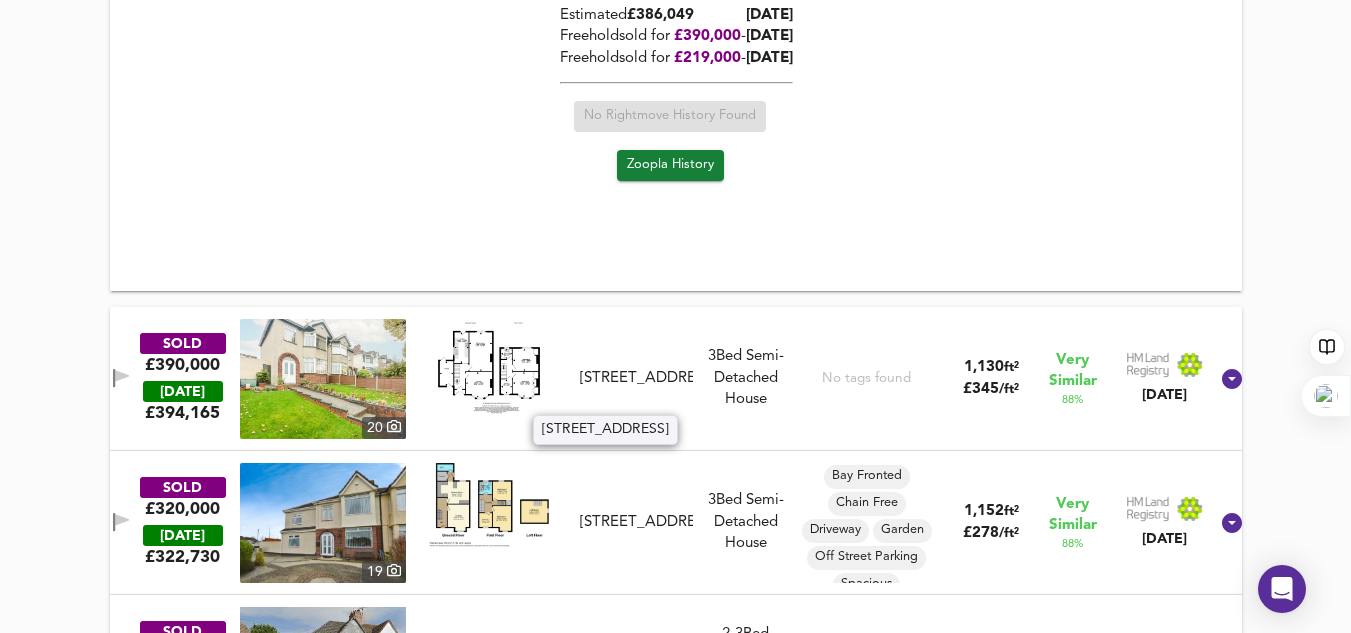 drag, startPoint x: 702, startPoint y: 389, endPoint x: 621, endPoint y: 377, distance: 81.88406 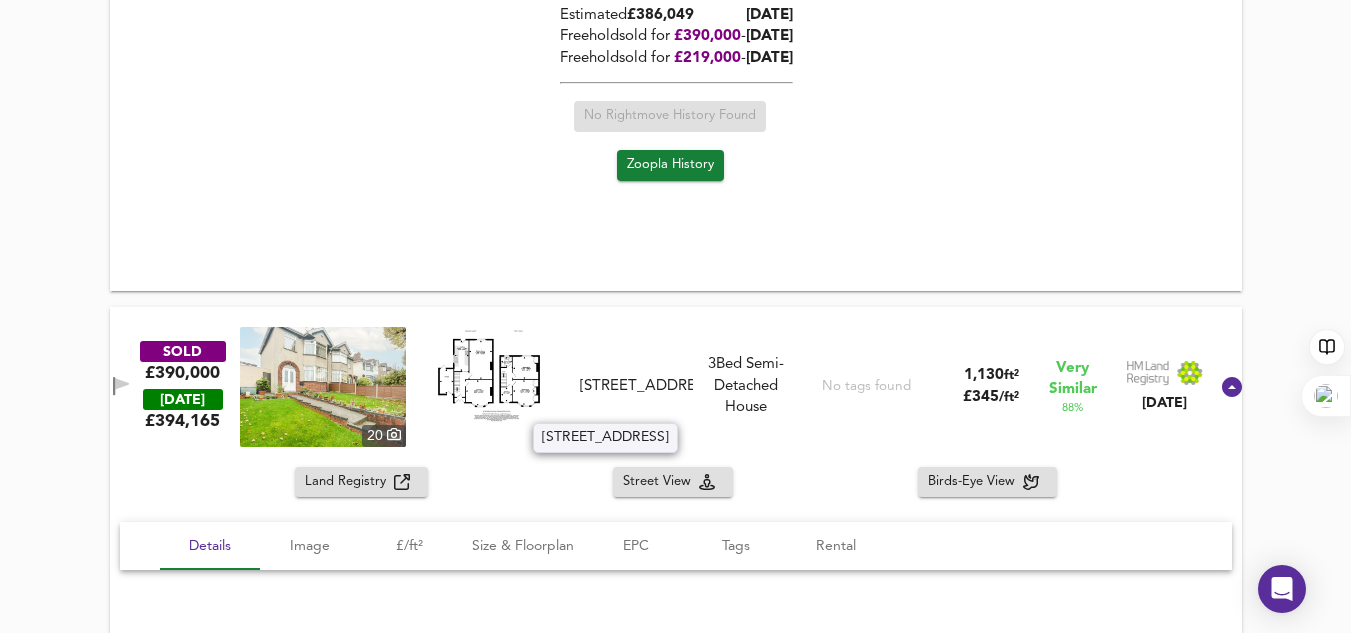 drag, startPoint x: 626, startPoint y: 351, endPoint x: 567, endPoint y: 499, distance: 159.3267 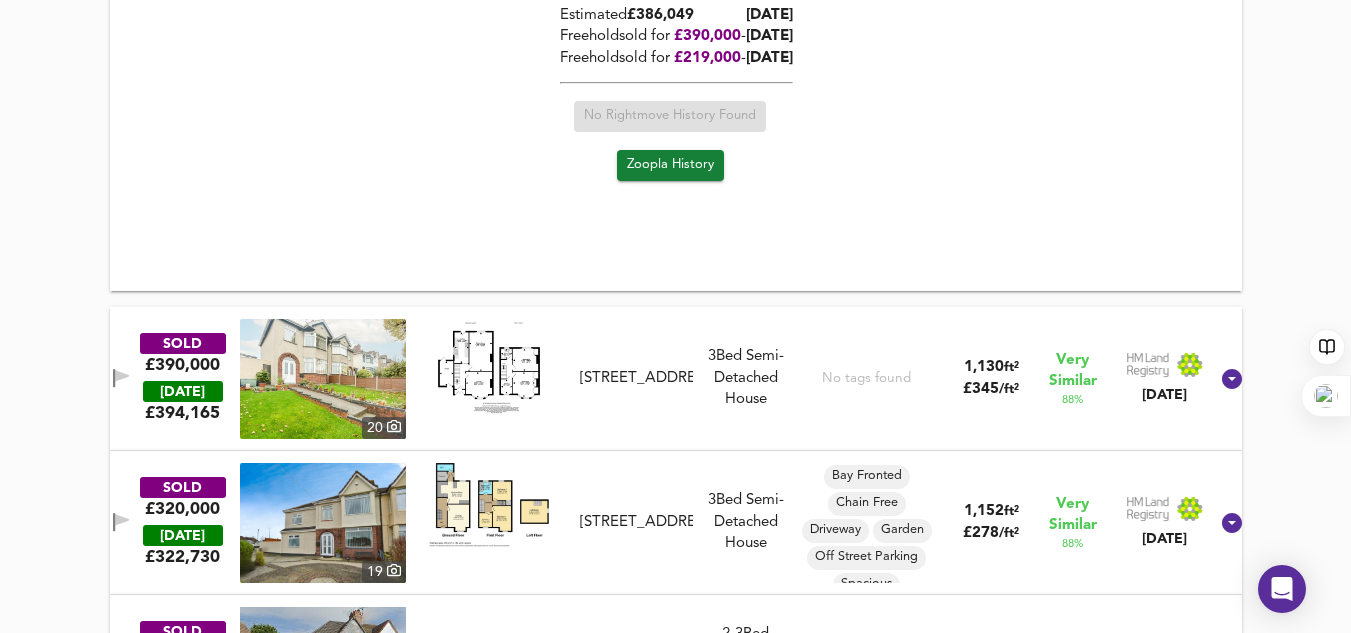 click at bounding box center (489, 369) 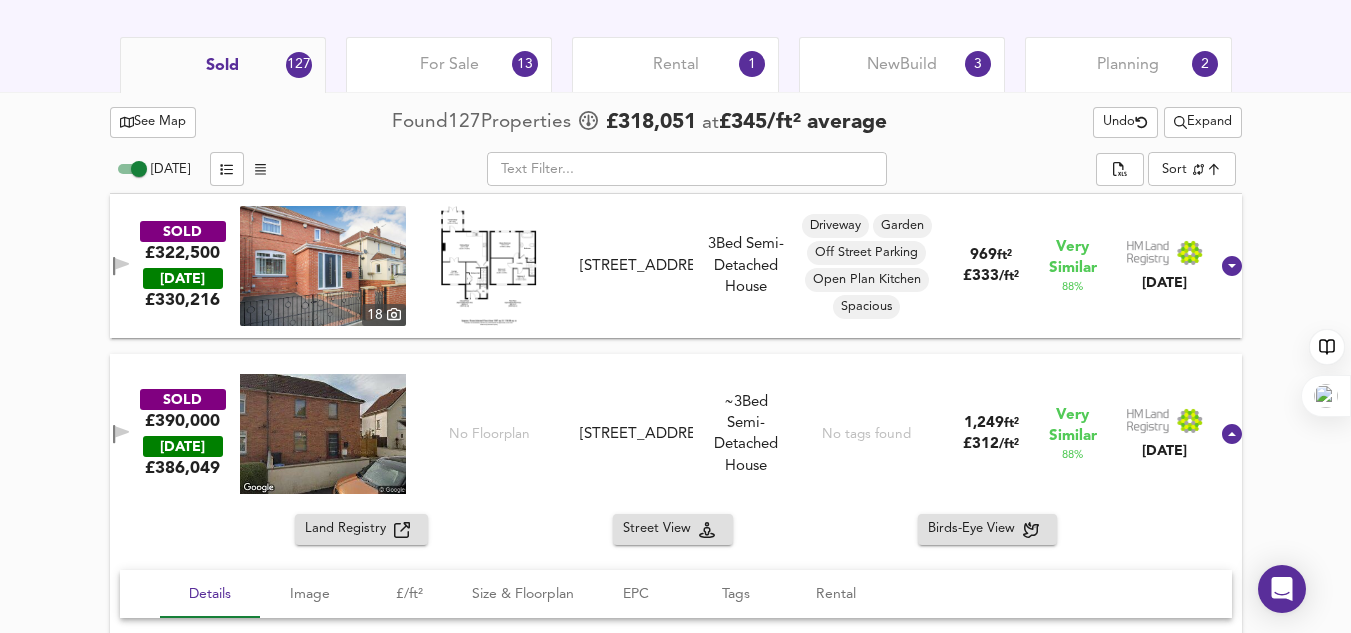 scroll, scrollTop: 953, scrollLeft: 0, axis: vertical 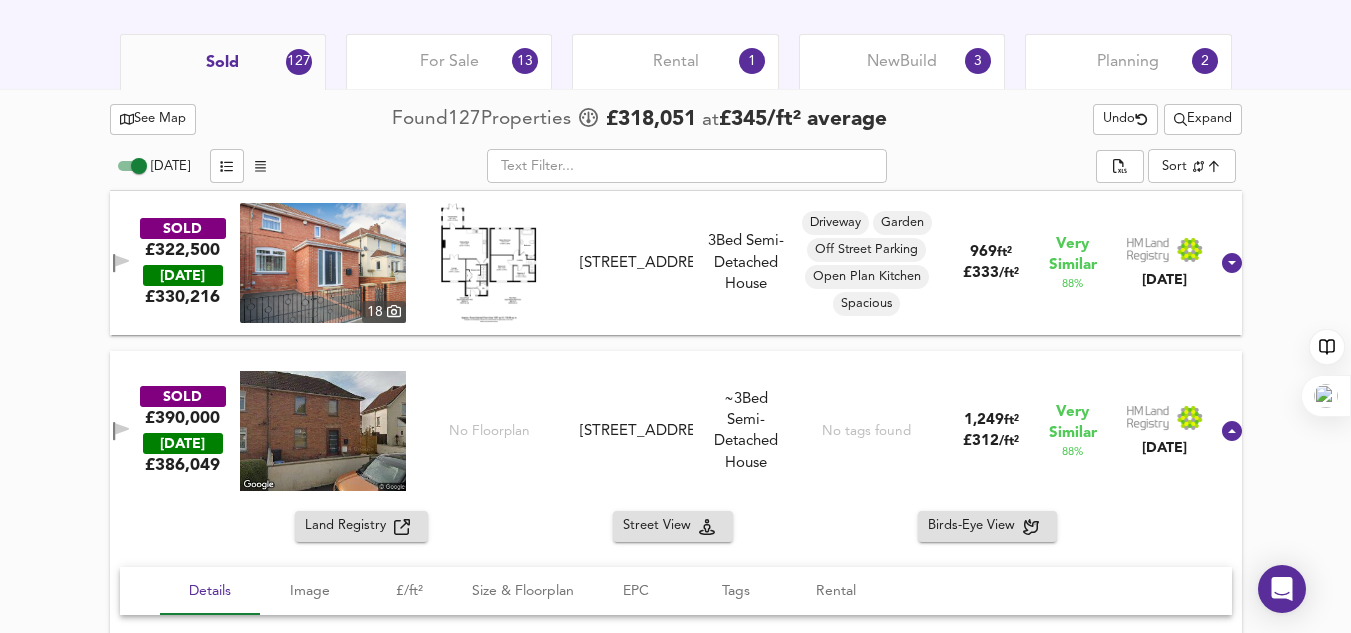 drag, startPoint x: 676, startPoint y: 416, endPoint x: 72, endPoint y: 543, distance: 617.2074 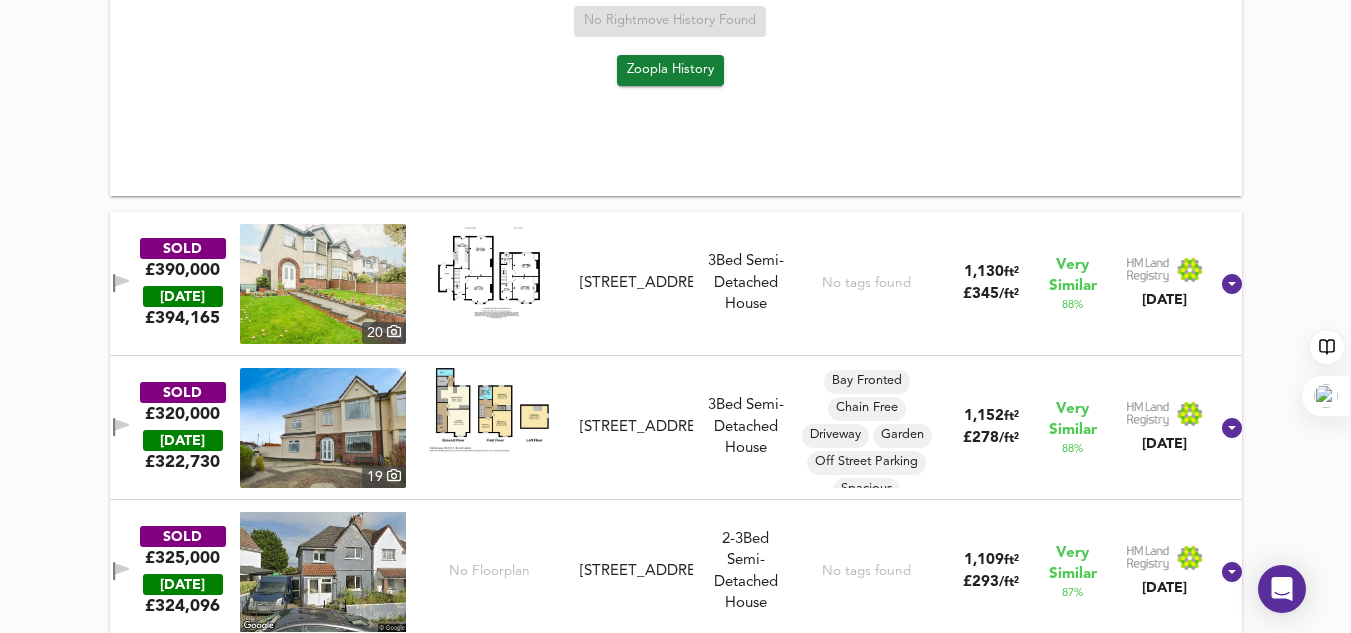scroll, scrollTop: 1830, scrollLeft: 0, axis: vertical 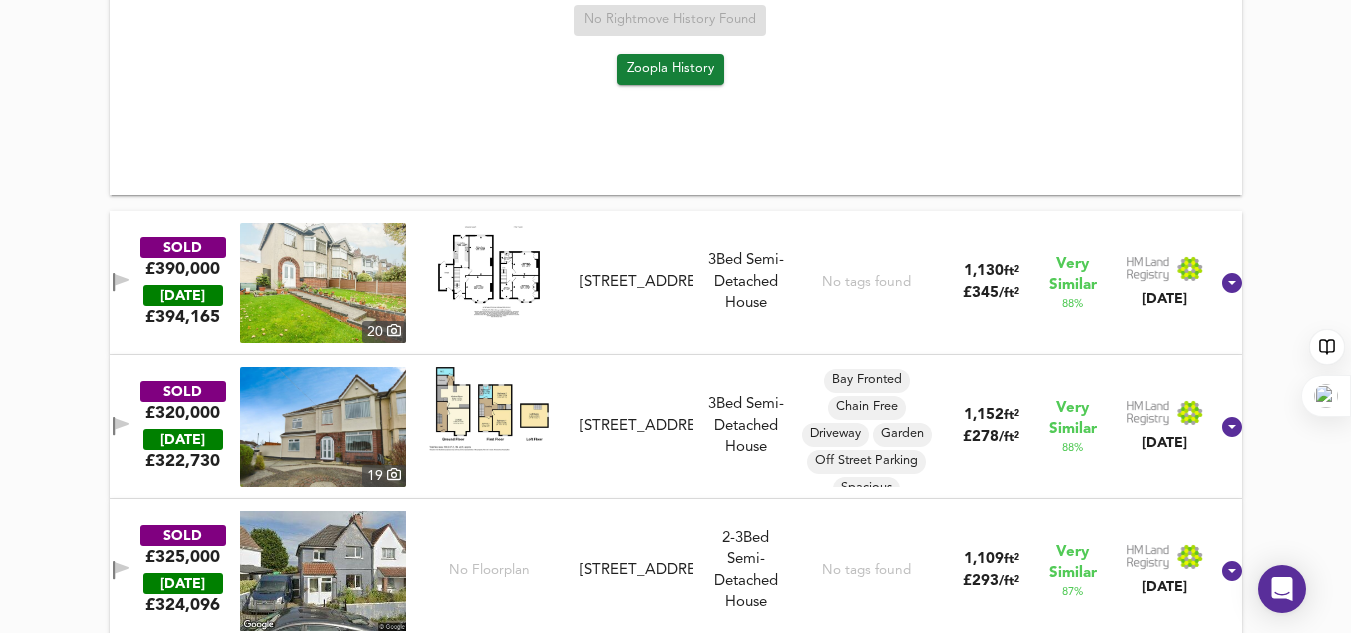 click on "[DATE]" at bounding box center (183, 295) 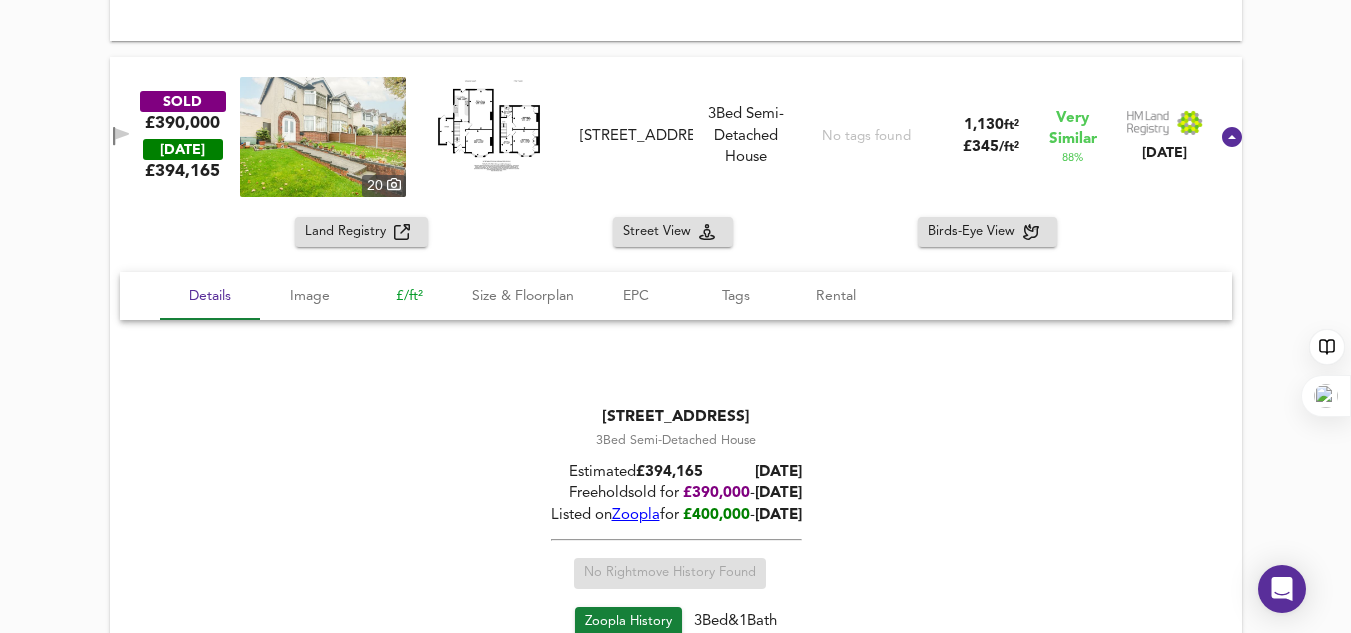 scroll, scrollTop: 1985, scrollLeft: 0, axis: vertical 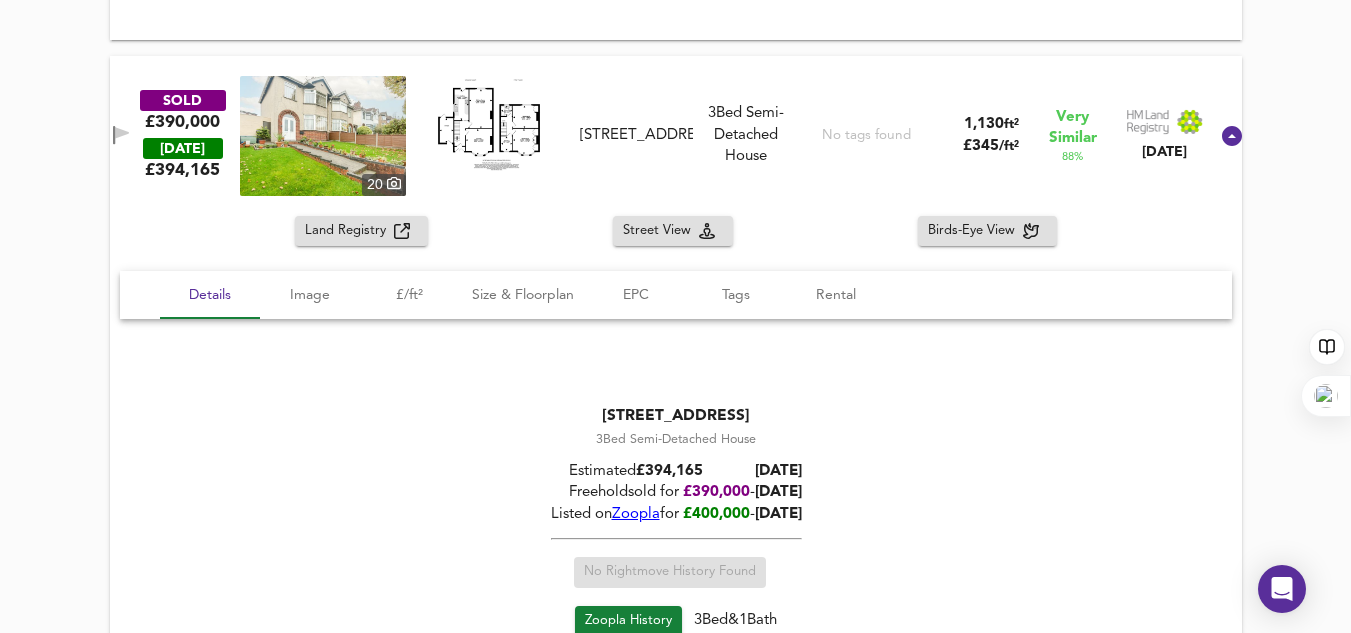 drag, startPoint x: 797, startPoint y: 415, endPoint x: 551, endPoint y: 403, distance: 246.29251 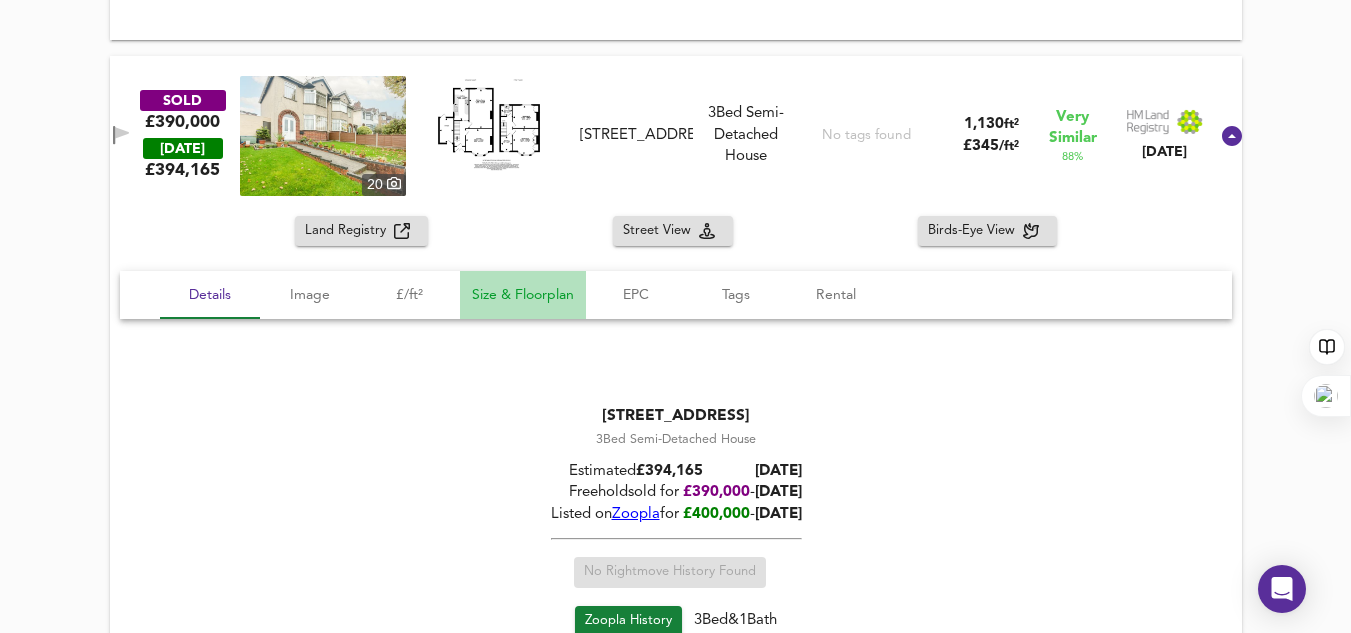 click on "Size & Floorplan" at bounding box center (523, 295) 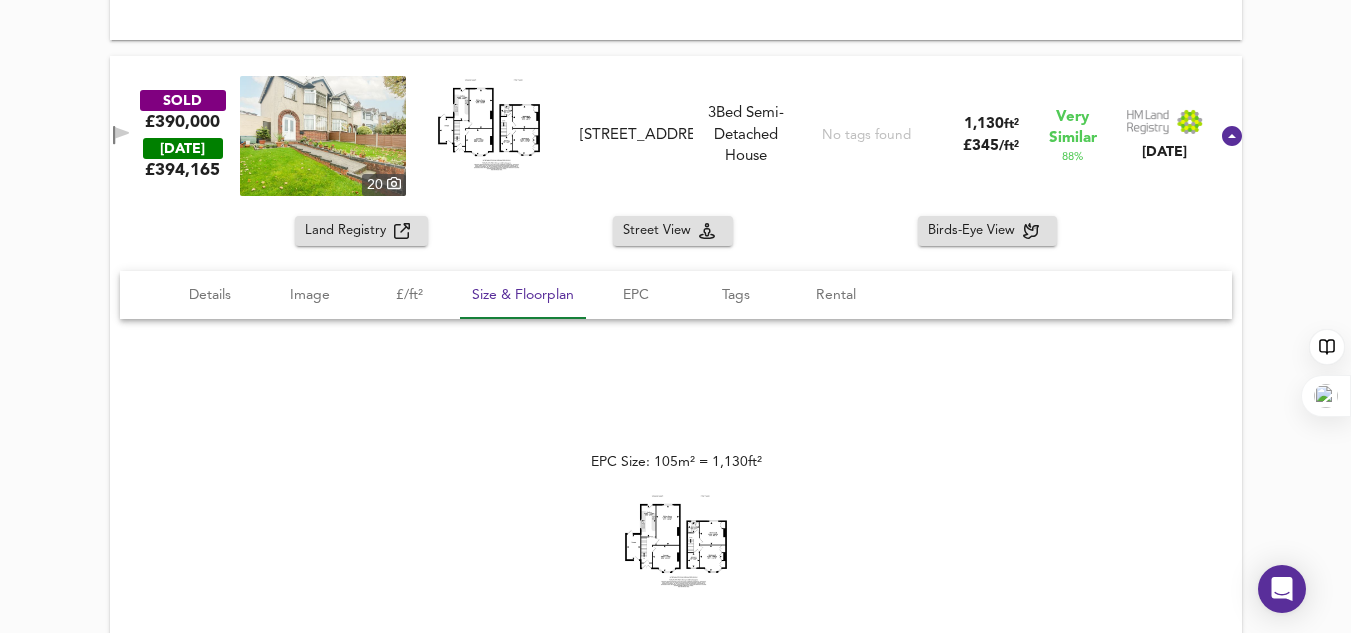 click at bounding box center [323, 136] 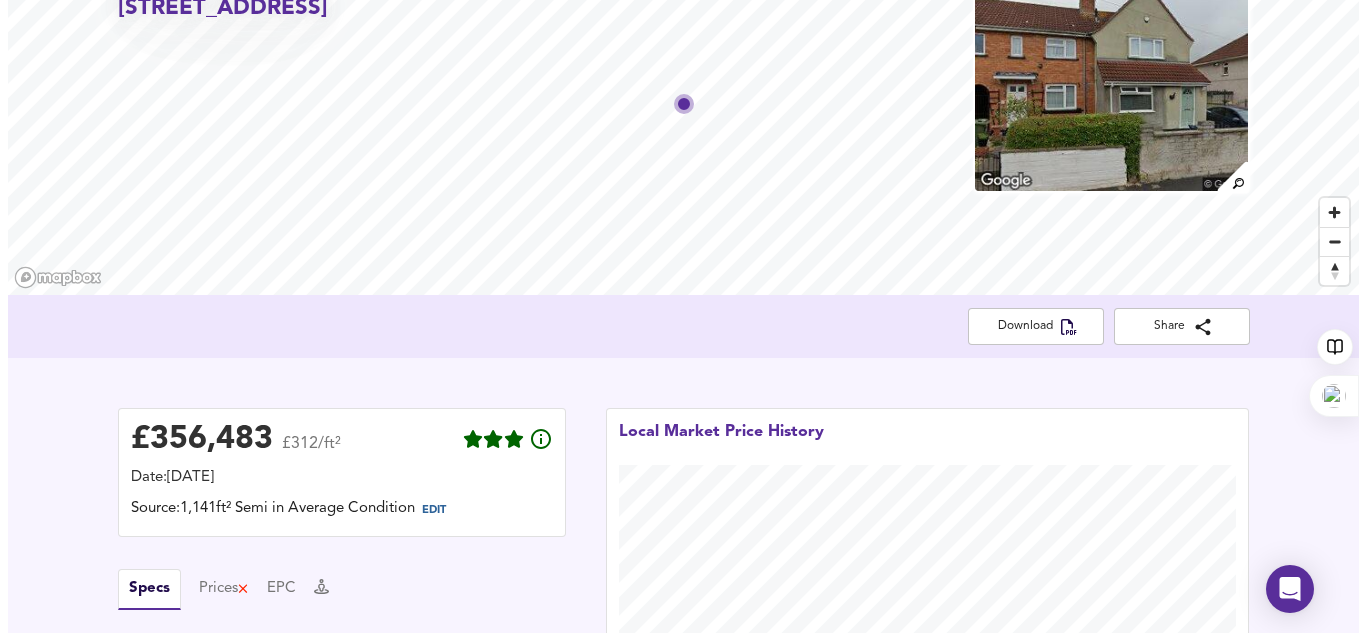scroll, scrollTop: 0, scrollLeft: 0, axis: both 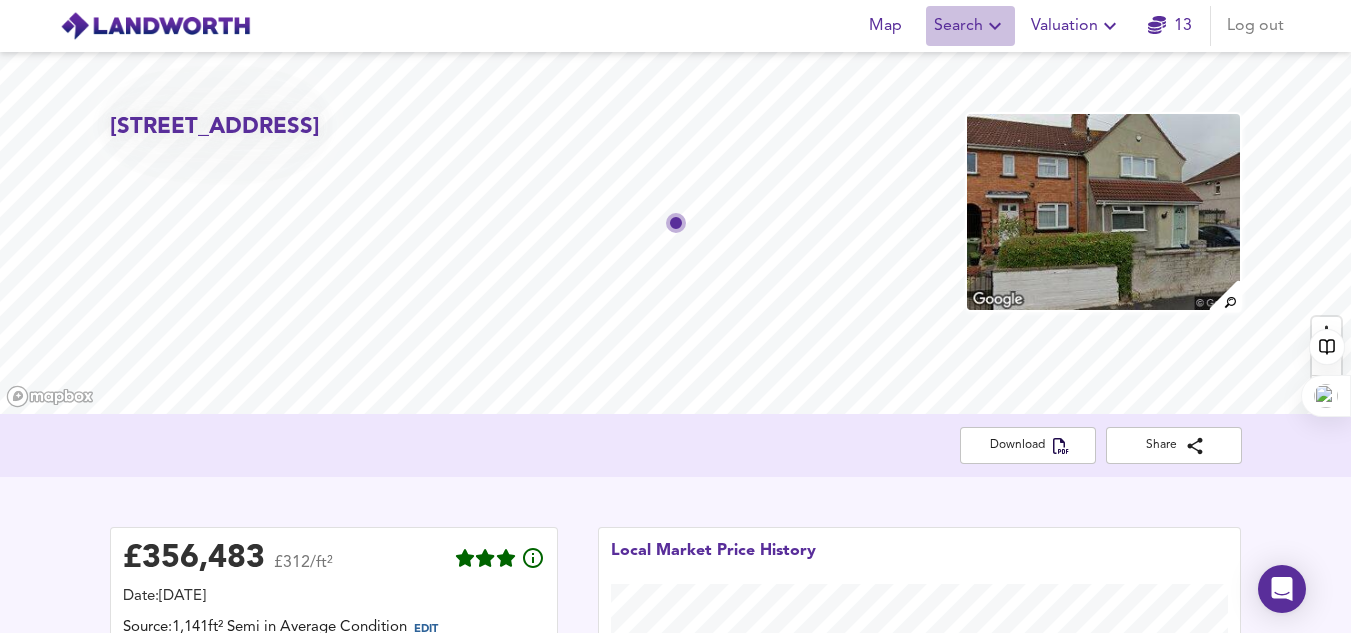 click 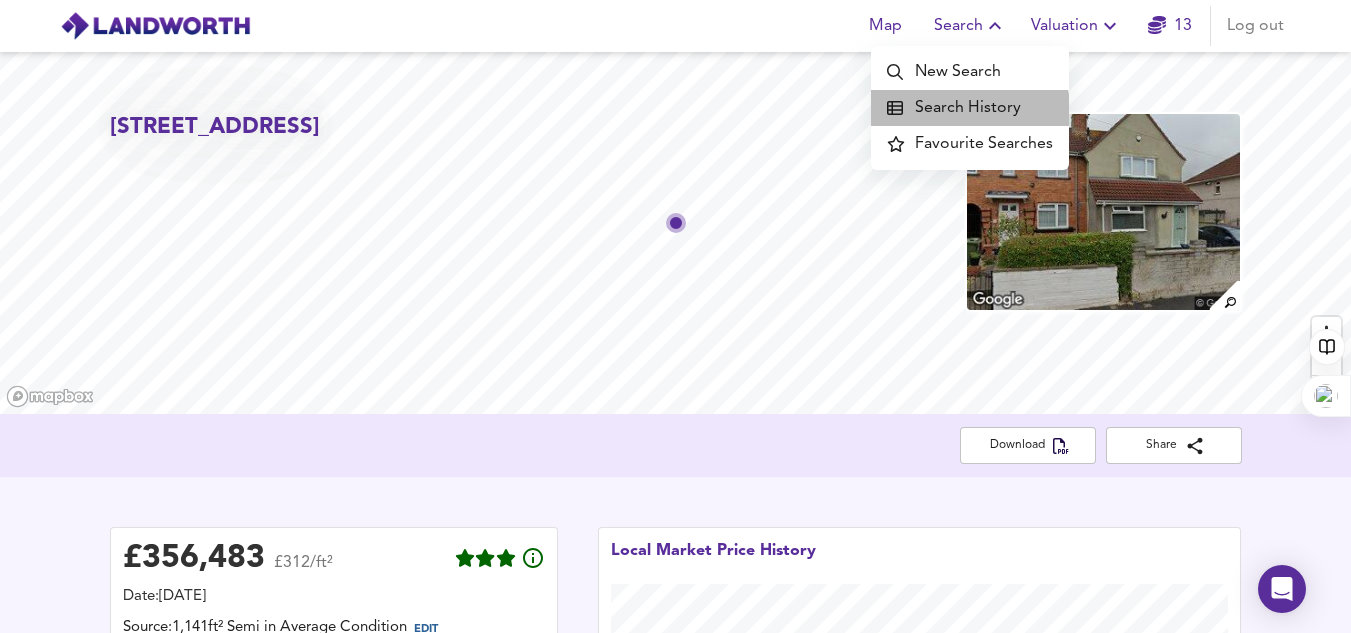 click on "Search History" at bounding box center (970, 108) 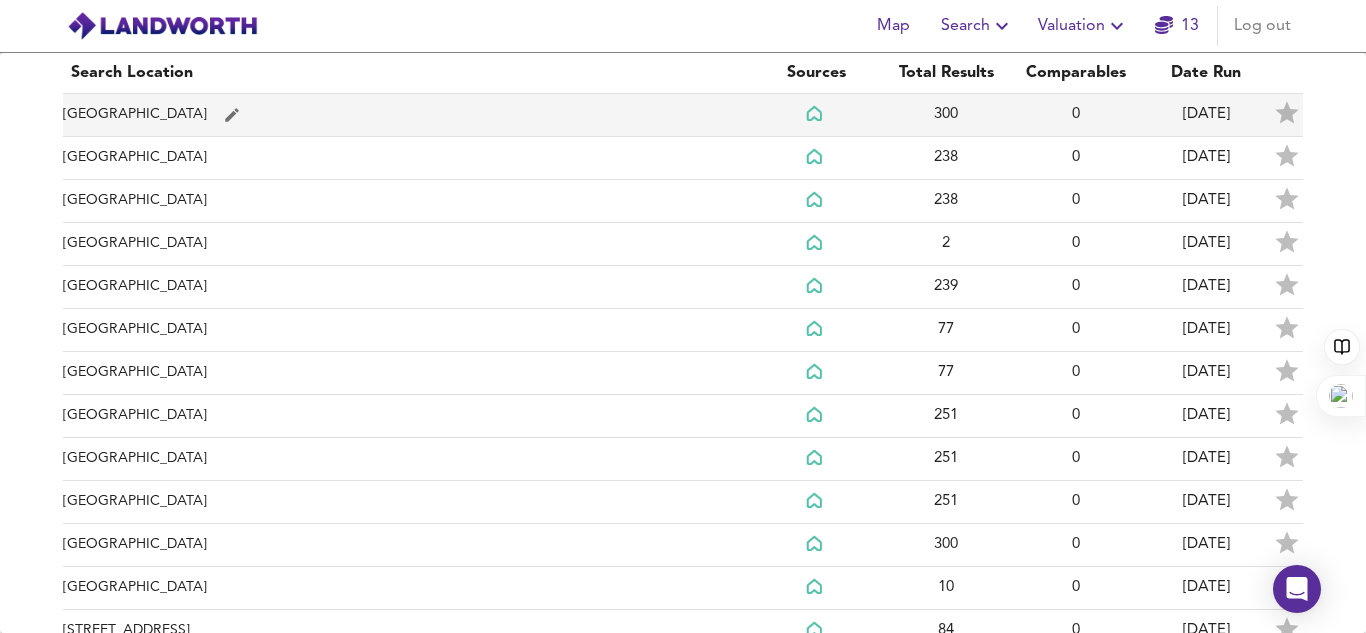 click on "[GEOGRAPHIC_DATA]" at bounding box center [407, 115] 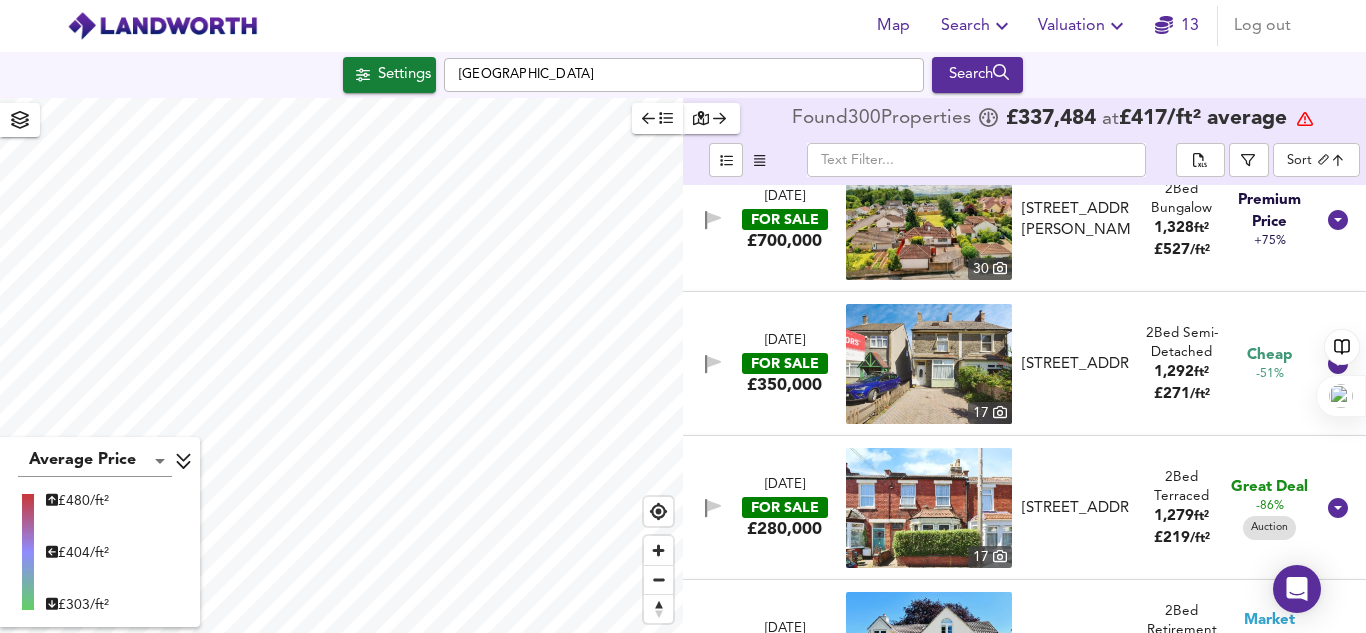 scroll, scrollTop: 759, scrollLeft: 0, axis: vertical 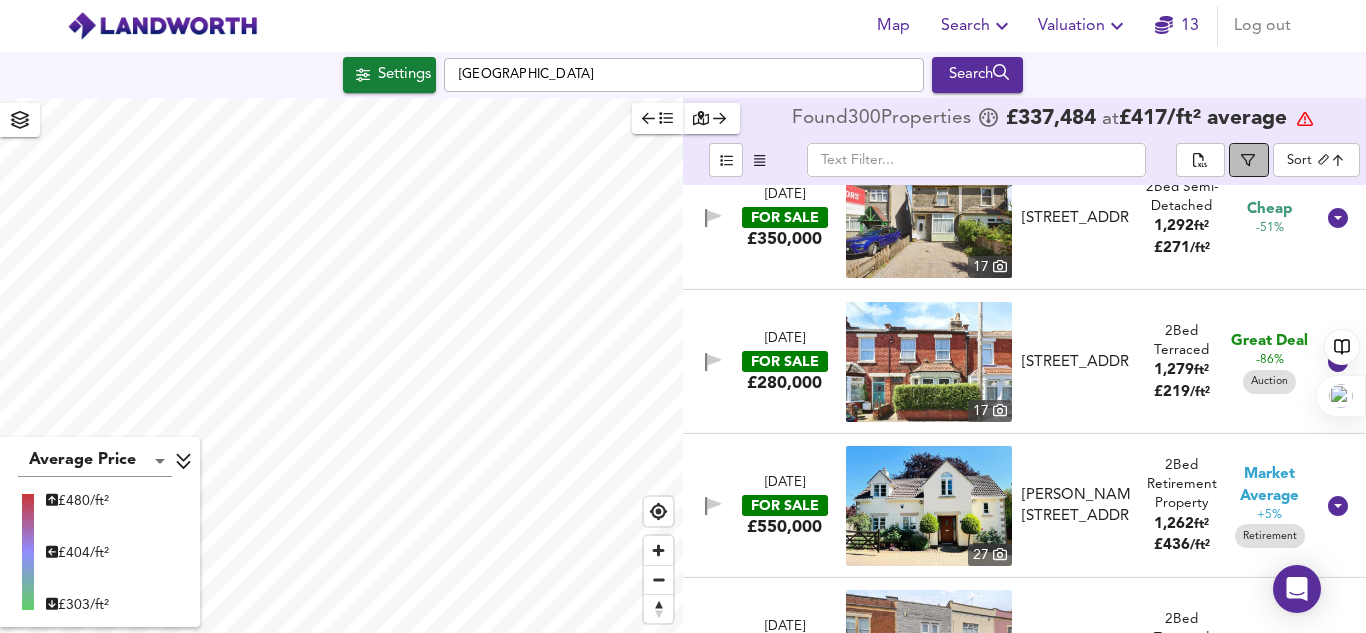 click at bounding box center (1249, 160) 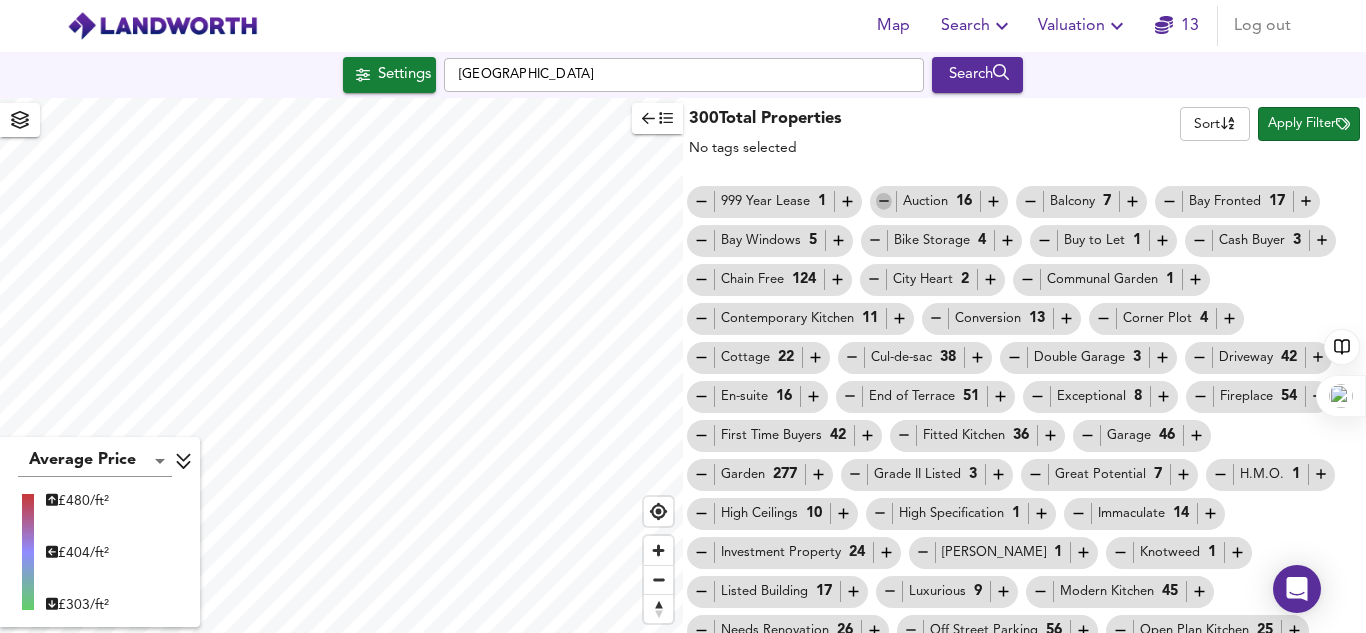 click 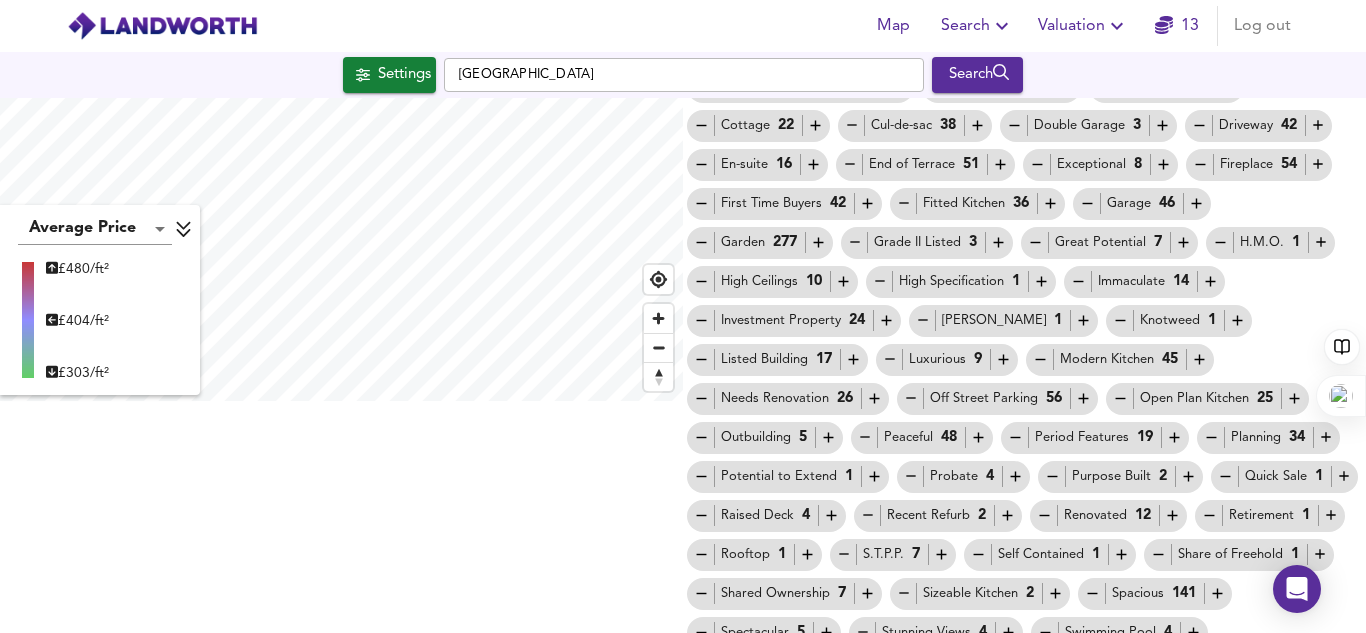 scroll, scrollTop: 233, scrollLeft: 0, axis: vertical 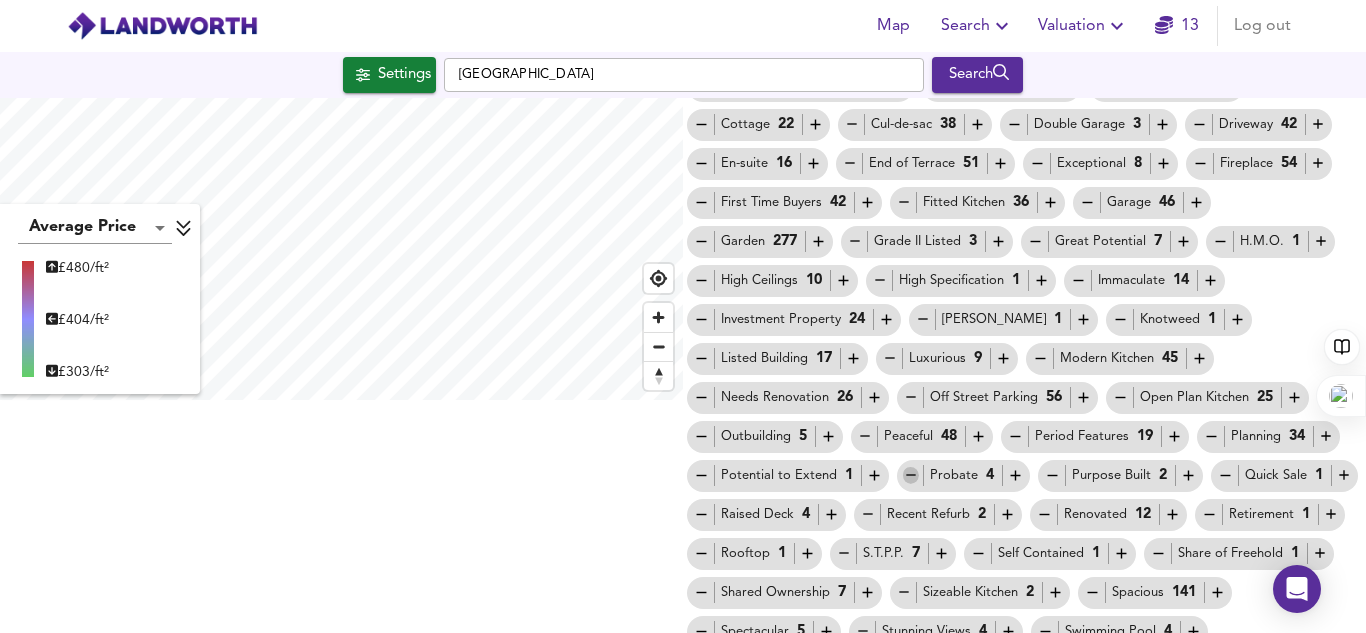 click 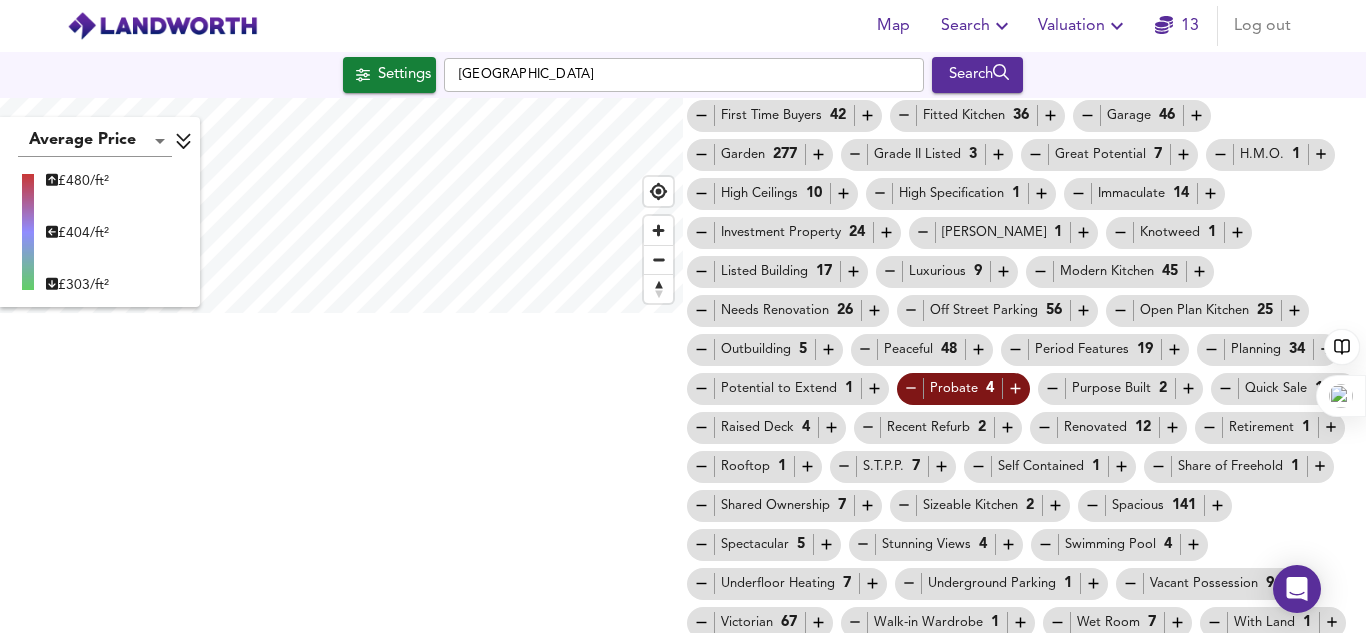 scroll, scrollTop: 328, scrollLeft: 0, axis: vertical 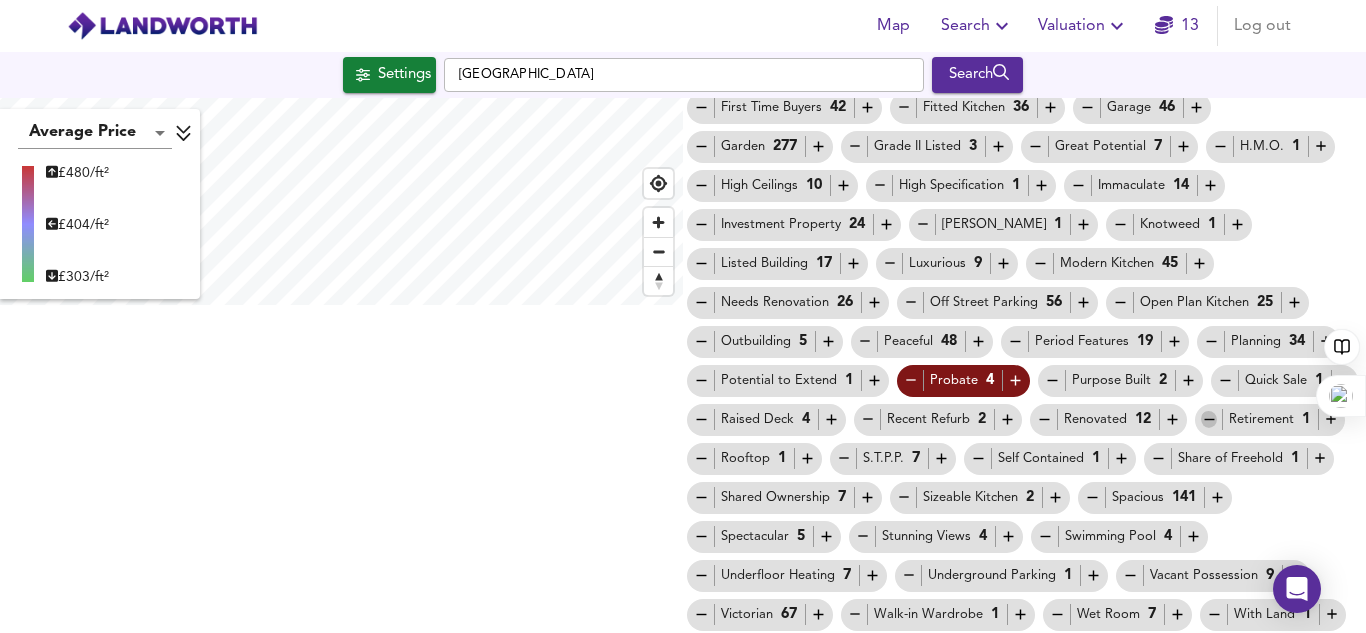 click 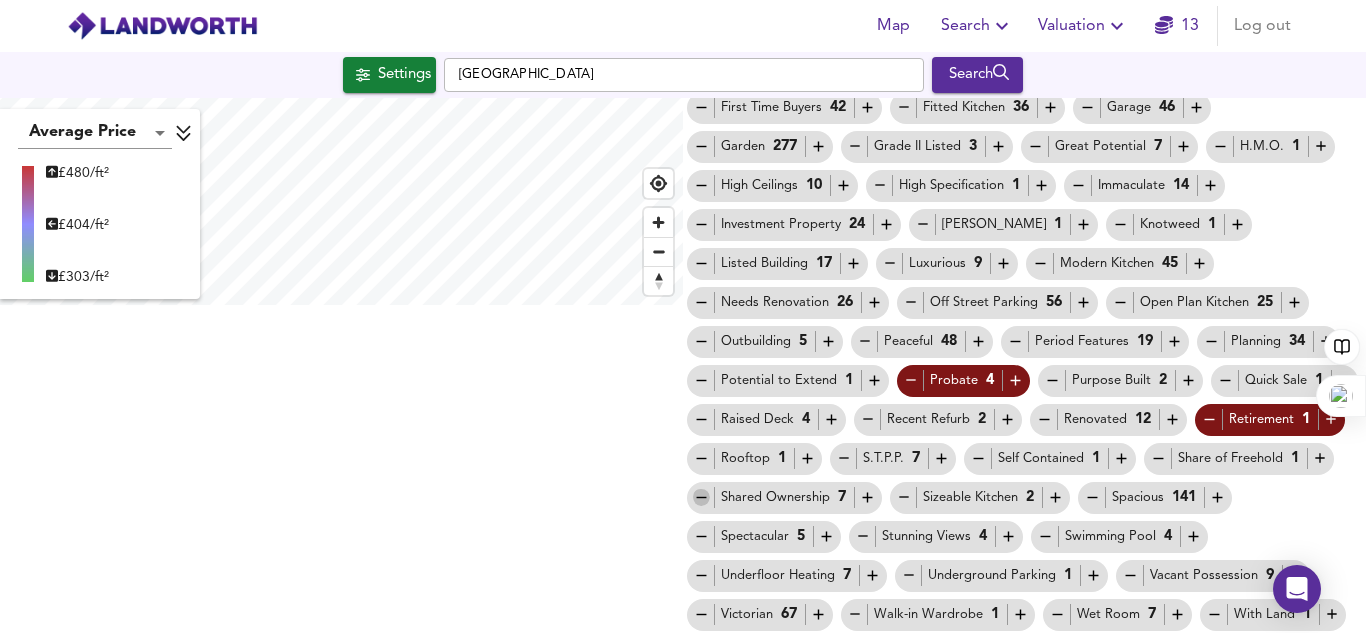 click 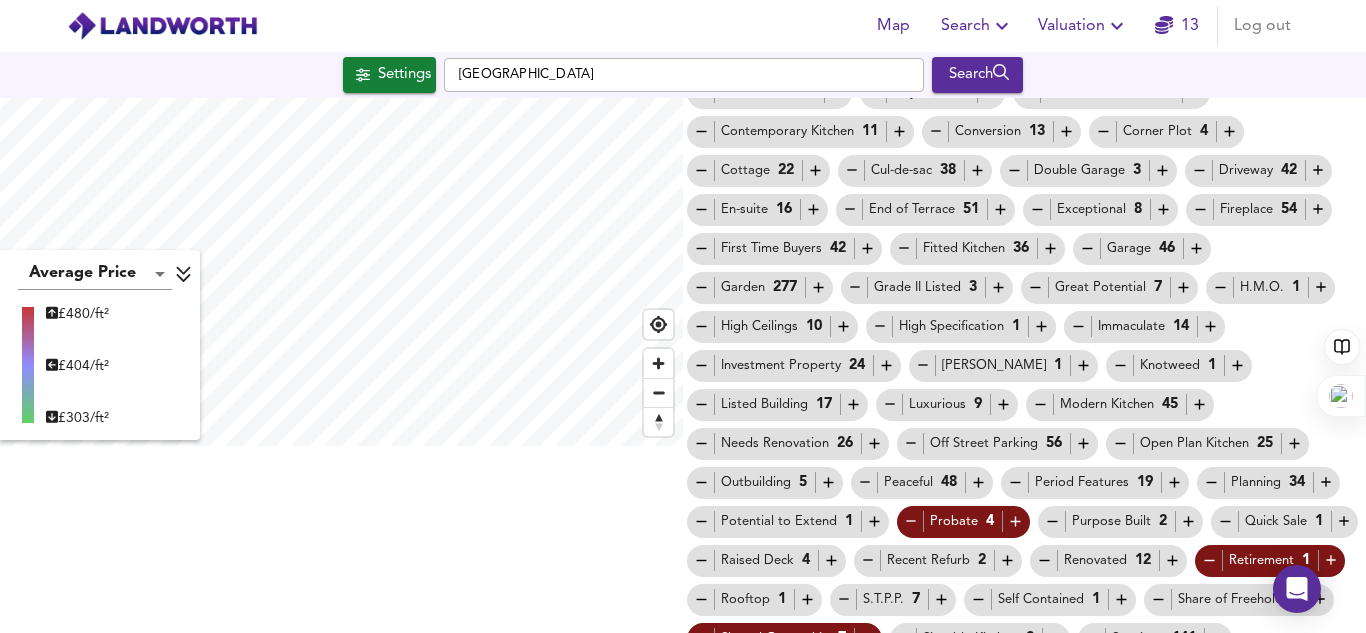 scroll, scrollTop: 183, scrollLeft: 0, axis: vertical 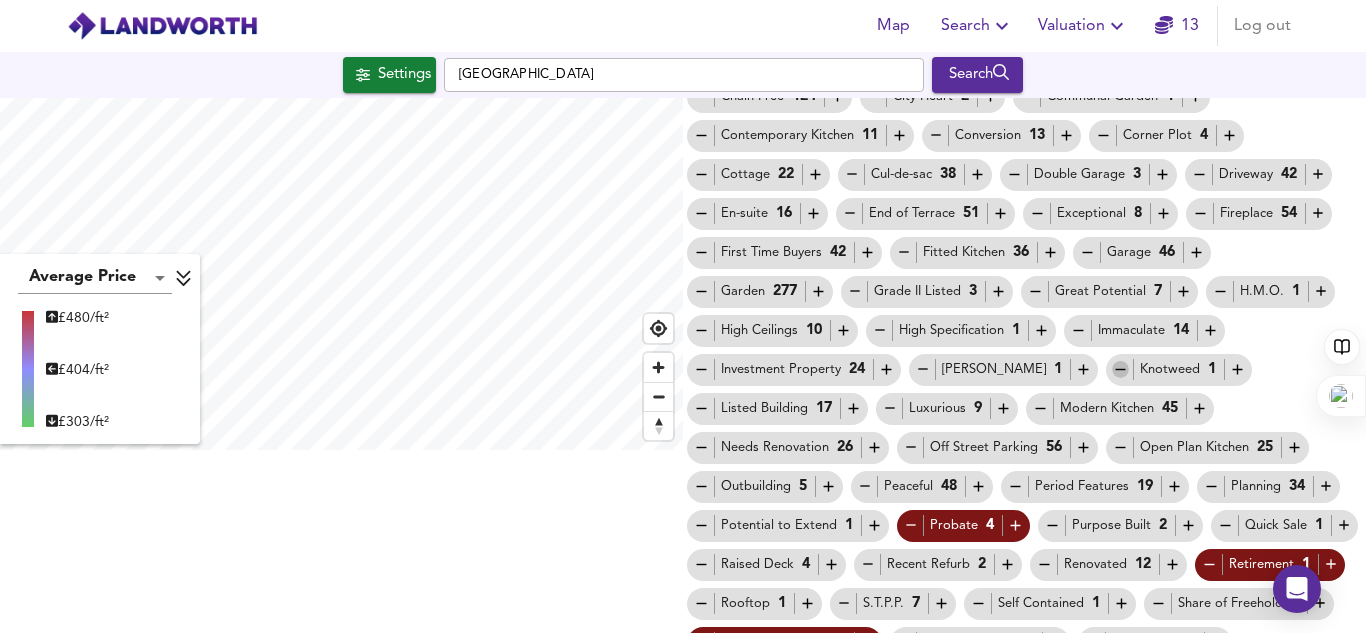 click 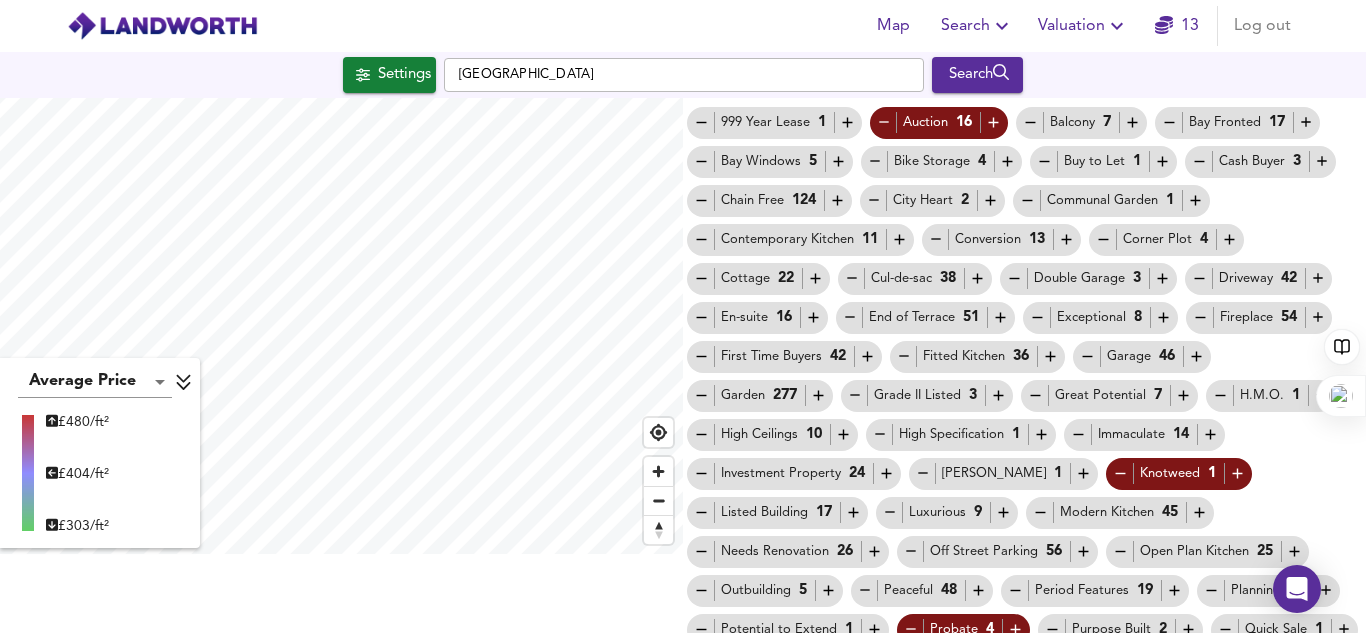 scroll, scrollTop: 0, scrollLeft: 0, axis: both 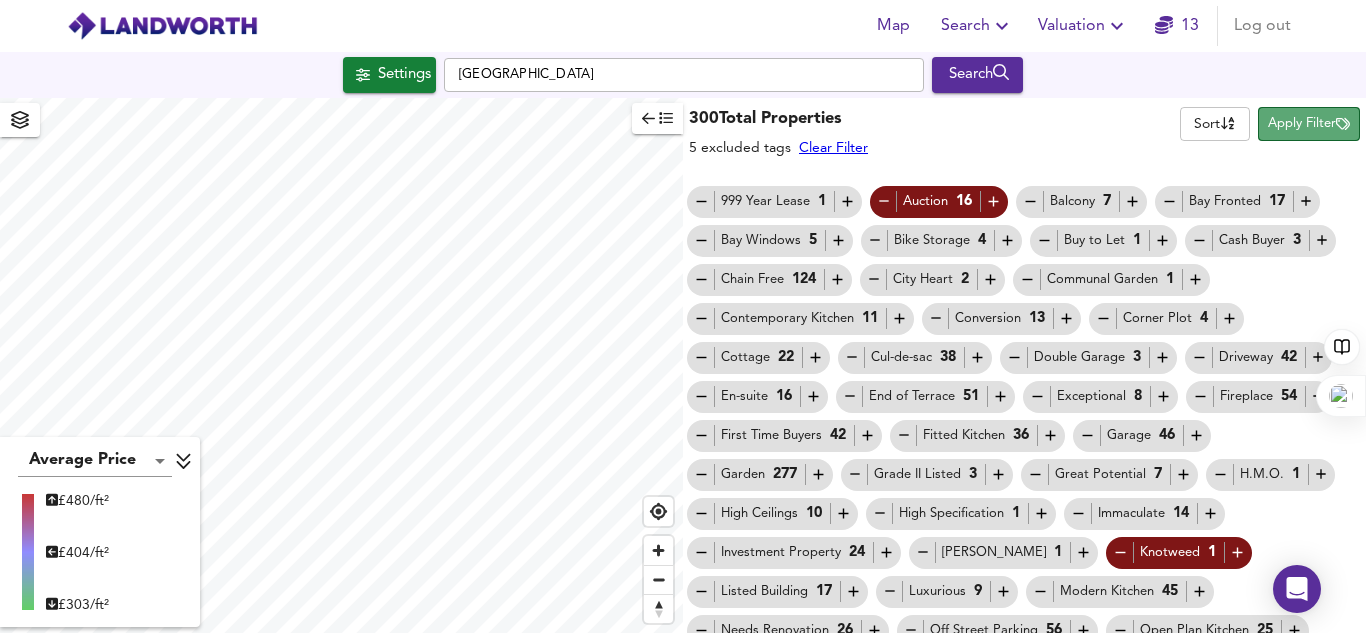 click on "Apply Filter" at bounding box center (1309, 124) 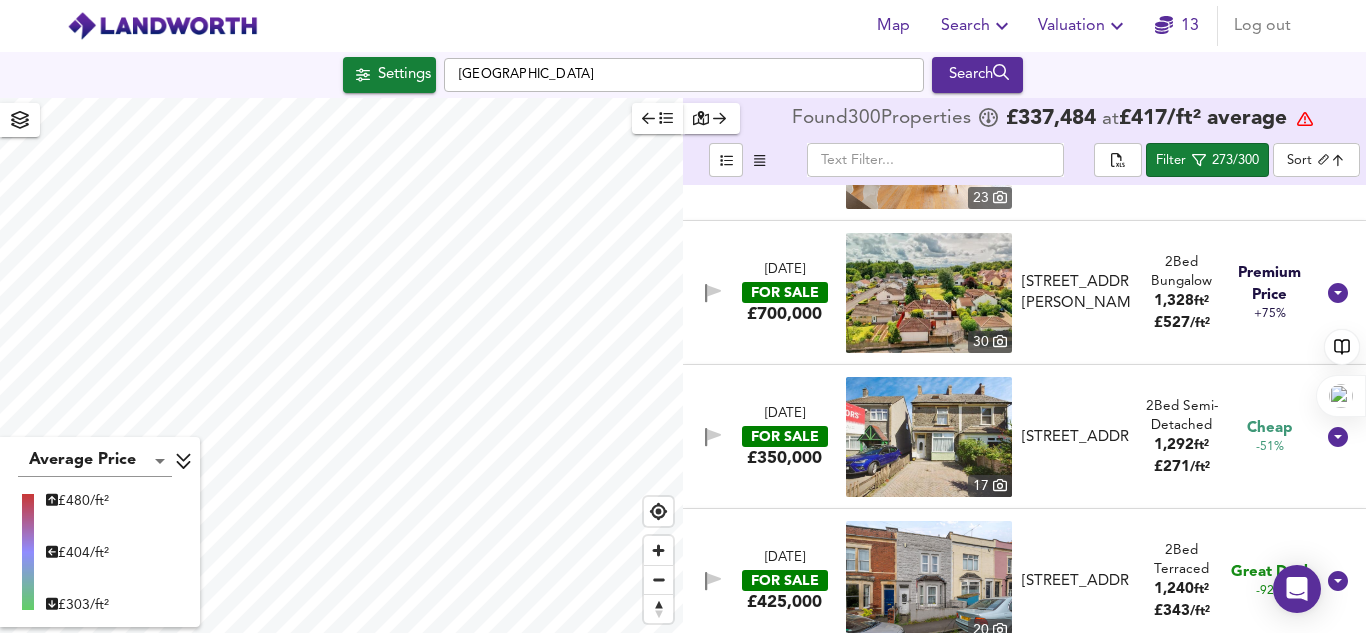 scroll, scrollTop: 538, scrollLeft: 0, axis: vertical 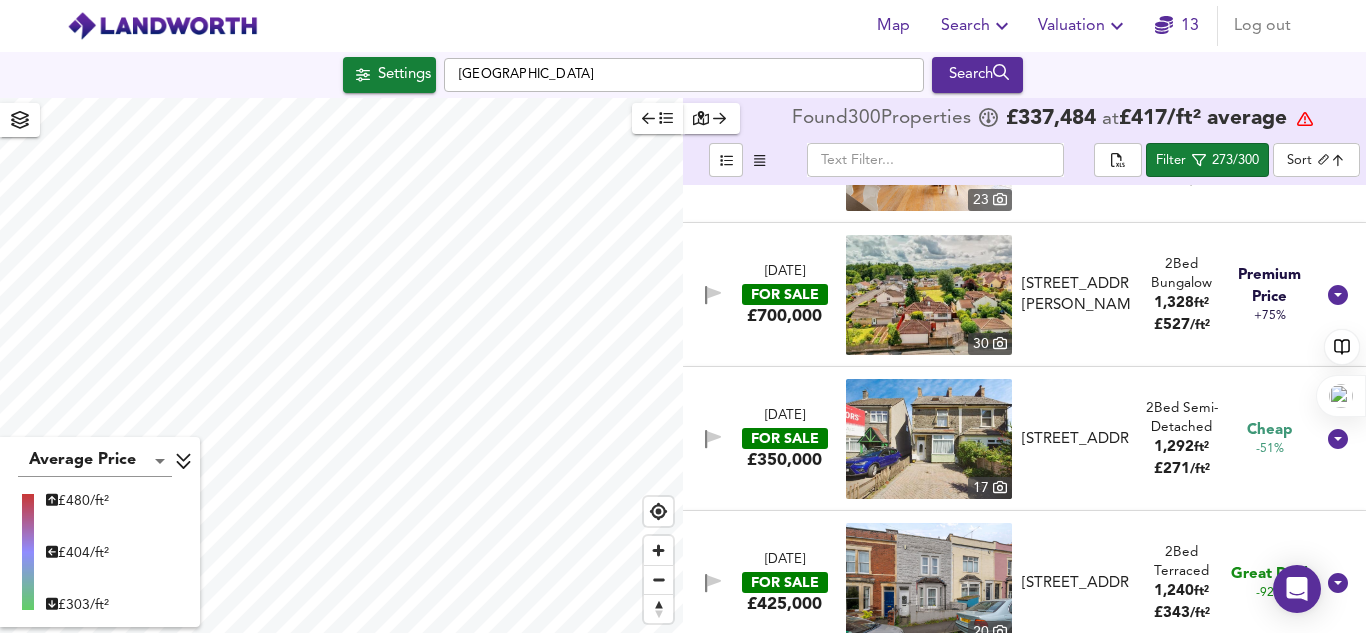 click on "Map Search Valuation    13 Log out        Settings     [GEOGRAPHIC_DATA]        Search              Average Price landworth    £ 480/ft²    £ 404/ft²    £ 303/ft²     Found  300  Propert ies     £ 337,484   at  £ 417 / ft²   average              ​       Filter 273/300   Sort   biggest ​ [DATE] FOR SALE £350,000     [STREET_ADDRESS][GEOGRAPHIC_DATA][STREET_ADDRESS] 2  Bed   Terraced 1,550 ft² £ 226 / ft²   Great Deal -64% [DATE] FOR SALE £440,000     [STREET_ADDRESS] 2  Bed   Detached 1,428 ft² £ 308 / ft²   Cheap -44% [DATE] FOR SALE £430,000     [STREET_ADDRESS] 2  Bed   Semi-Detached 1,347 ft² £ 319 / ft²   Great Deal -62% [DATE] FOR SALE £550,000     [STREET_ADDRESS] 2  Bed   Semi-Detached /" at bounding box center [683, 316] 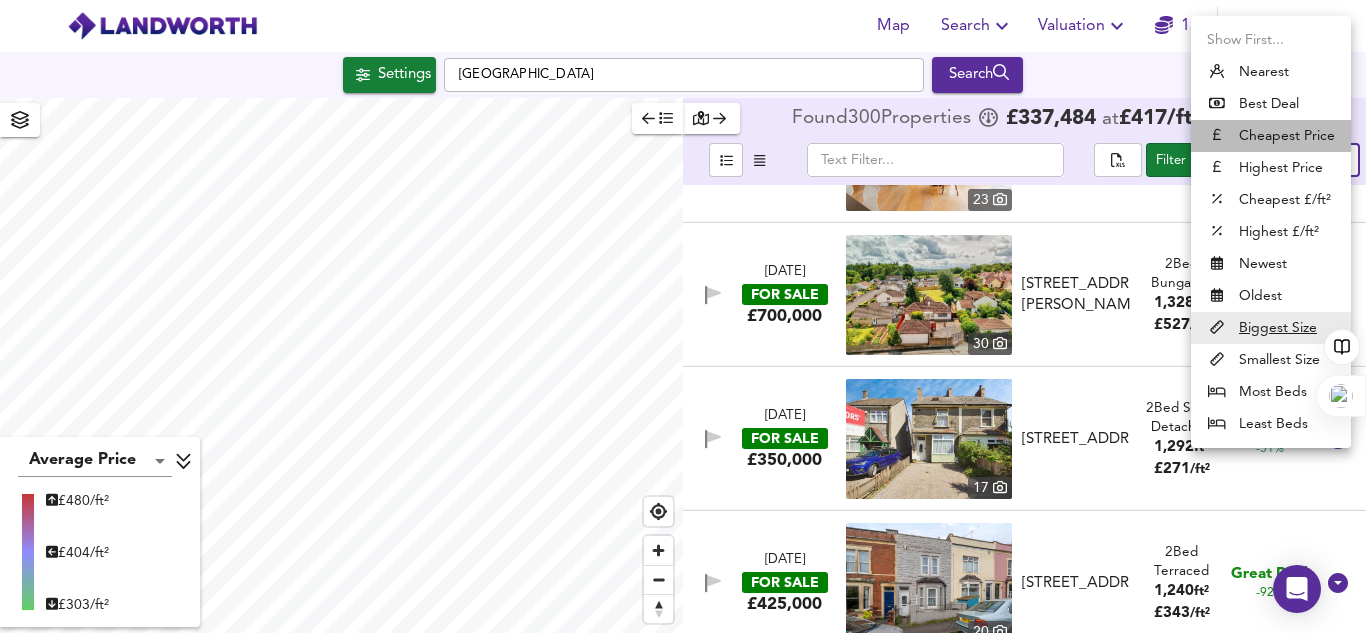 click on "Cheapest Price" at bounding box center [1271, 136] 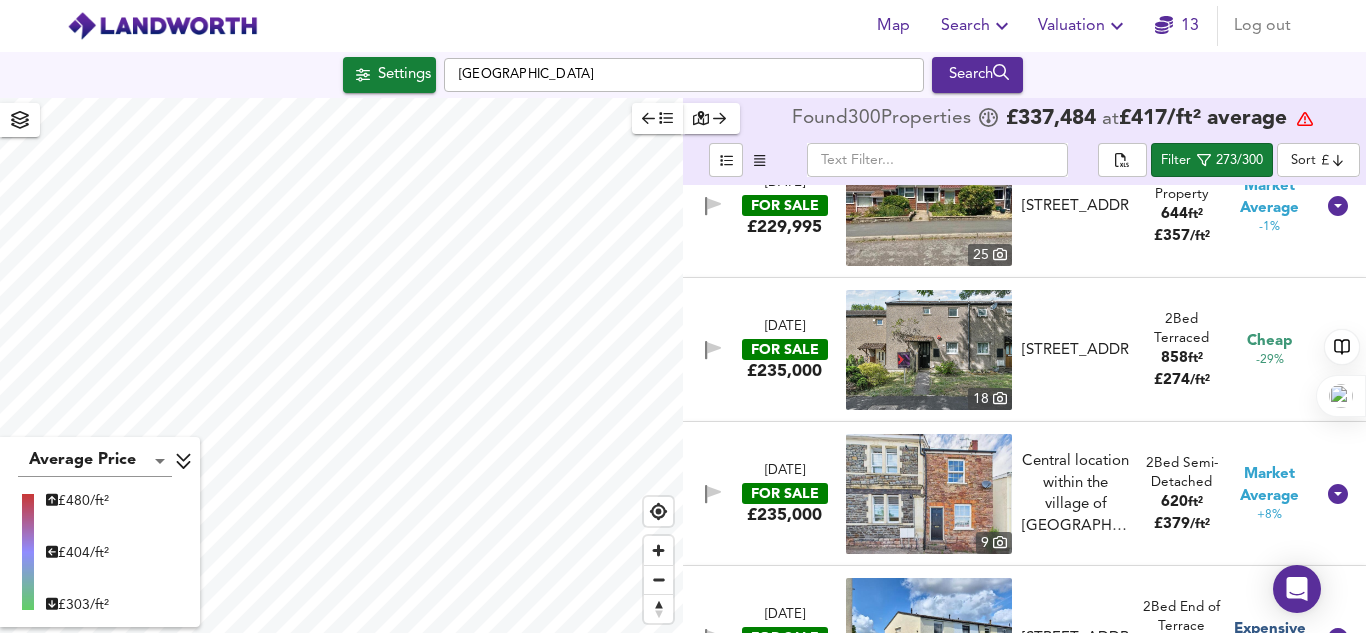 scroll, scrollTop: 634, scrollLeft: 0, axis: vertical 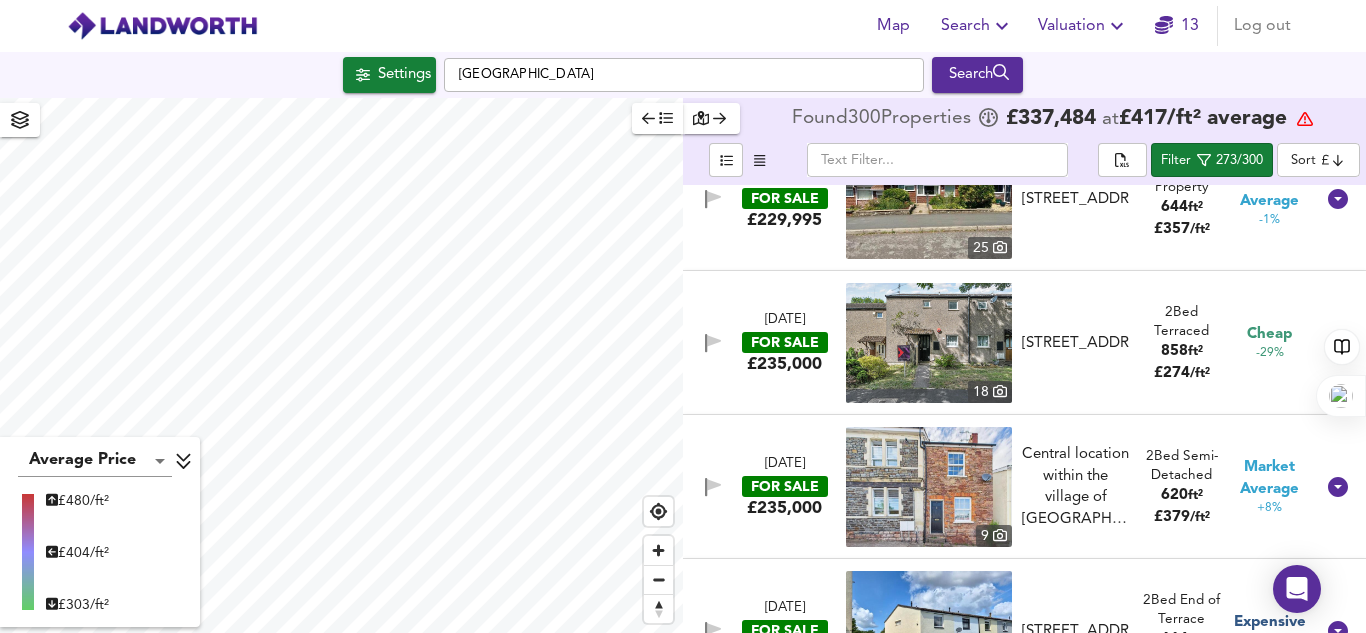 click on "£235,000" at bounding box center (784, 364) 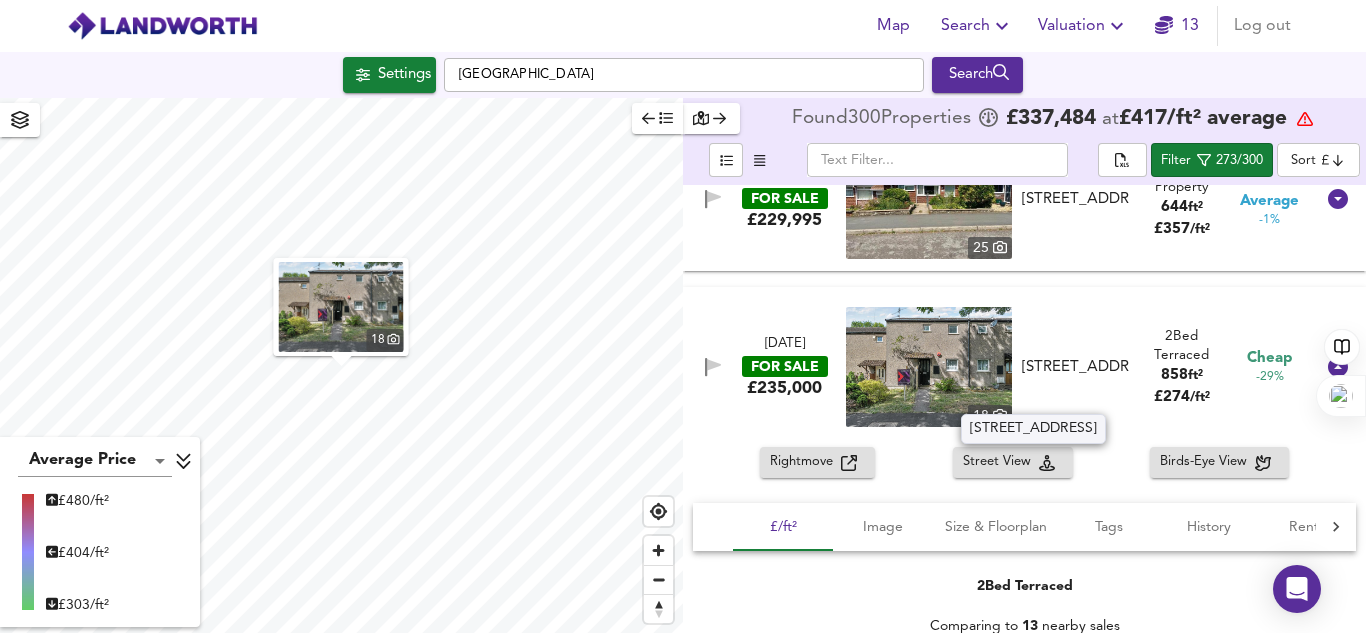 click on "[STREET_ADDRESS]" at bounding box center (1076, 367) 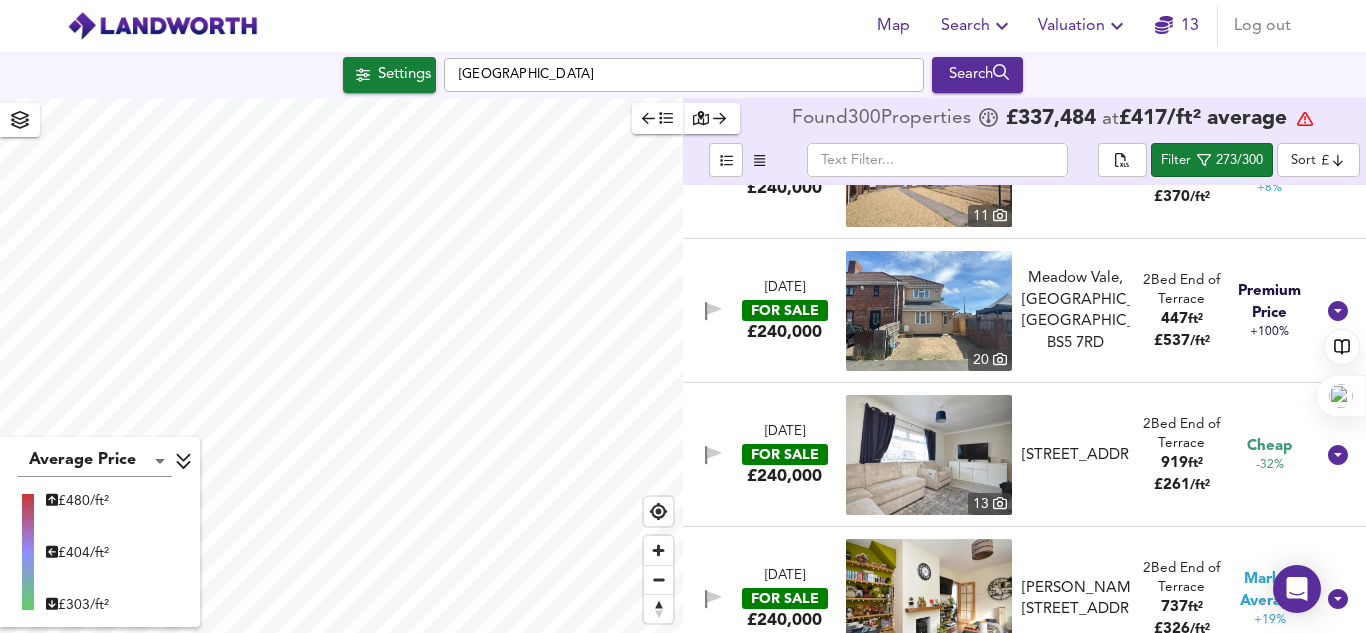 scroll, scrollTop: 1243, scrollLeft: 0, axis: vertical 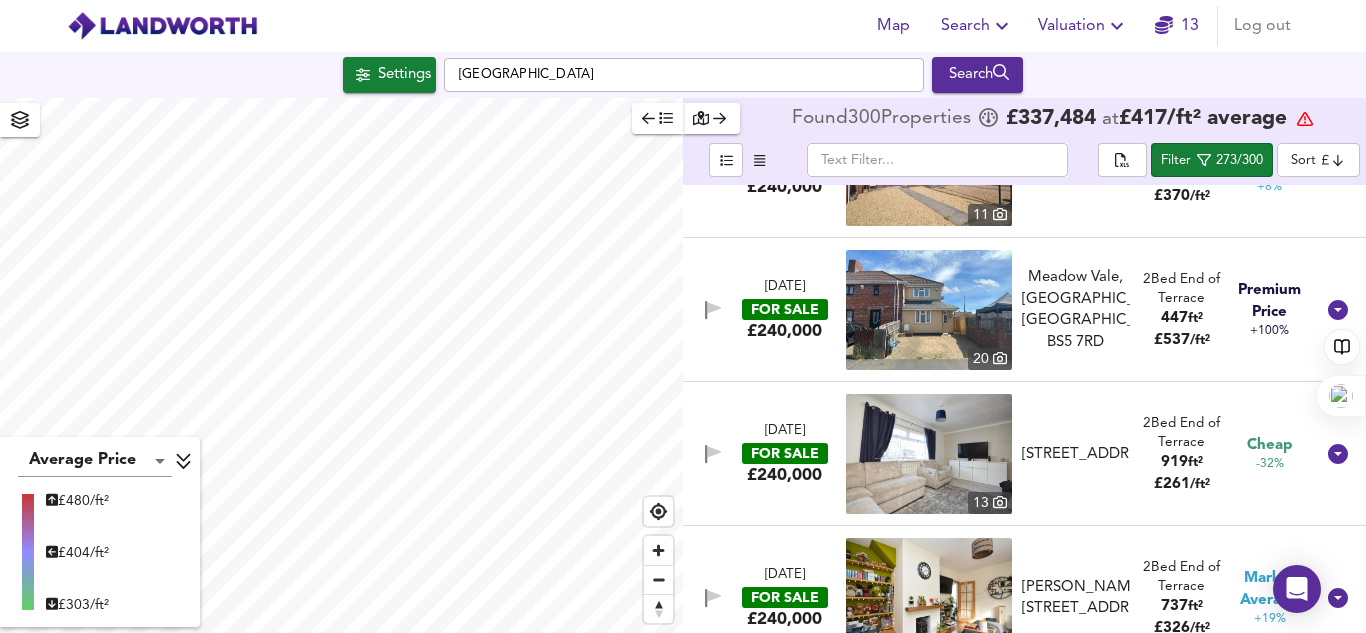 click on "FOR SALE" at bounding box center [785, 453] 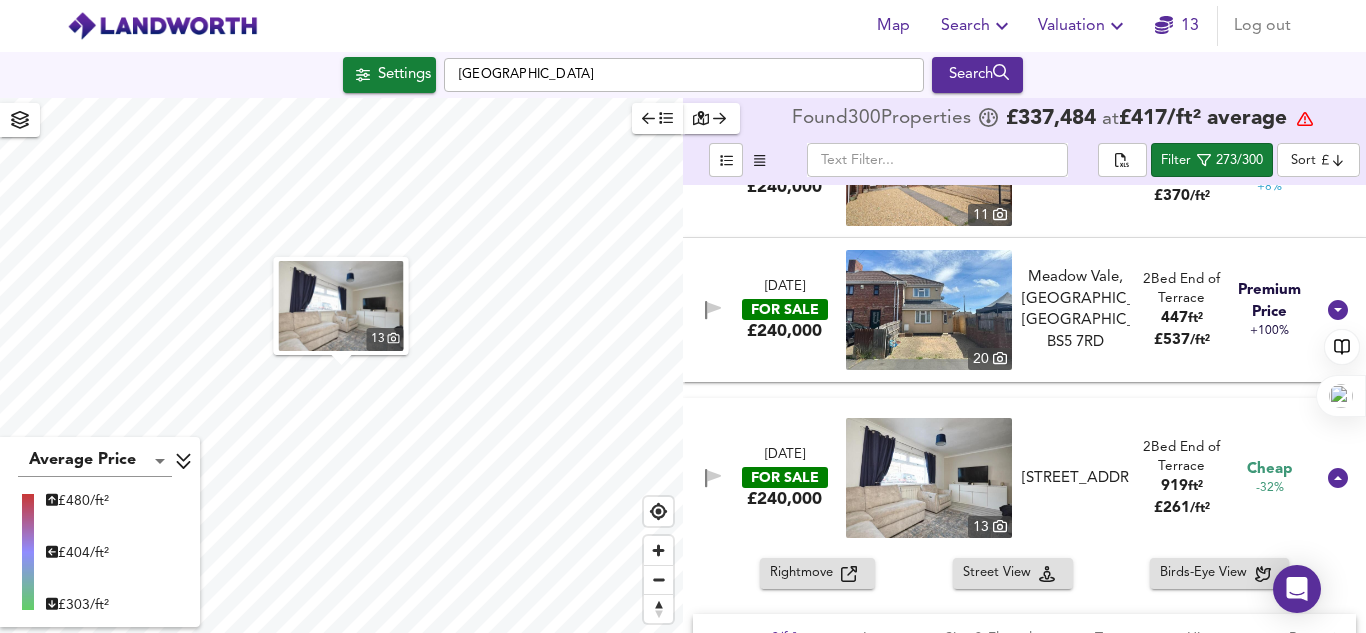 click at bounding box center [929, 478] 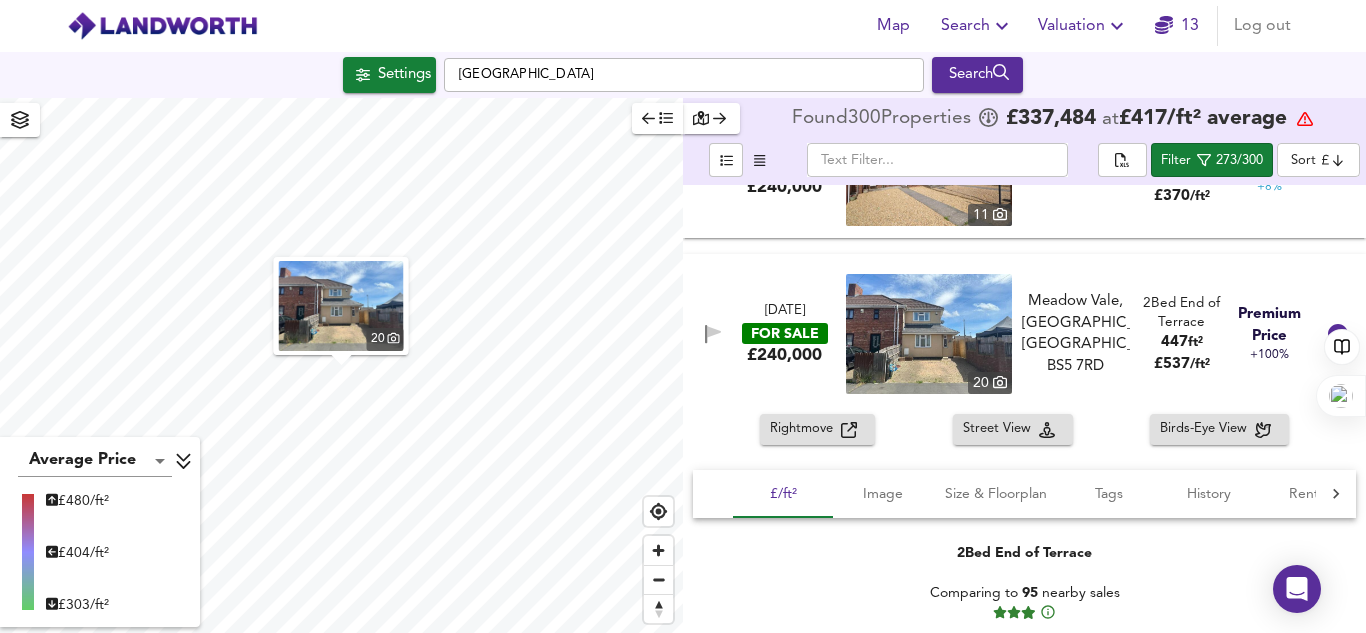 click at bounding box center [929, 334] 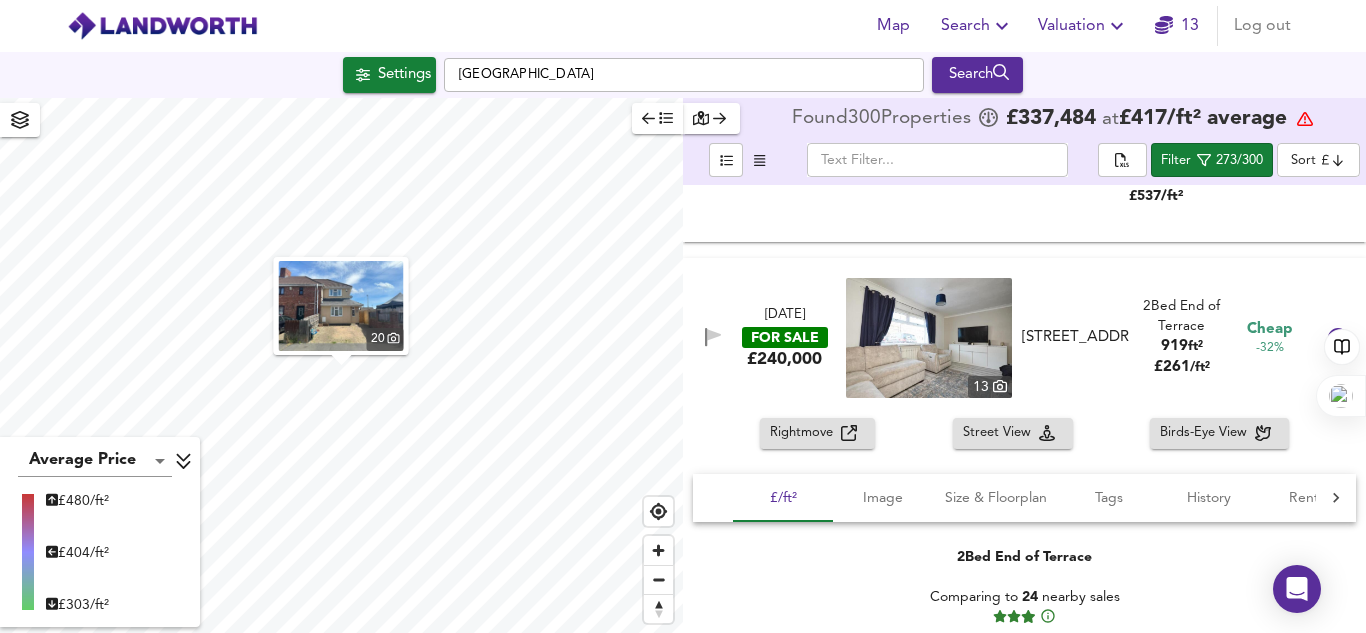 scroll, scrollTop: 1801, scrollLeft: 0, axis: vertical 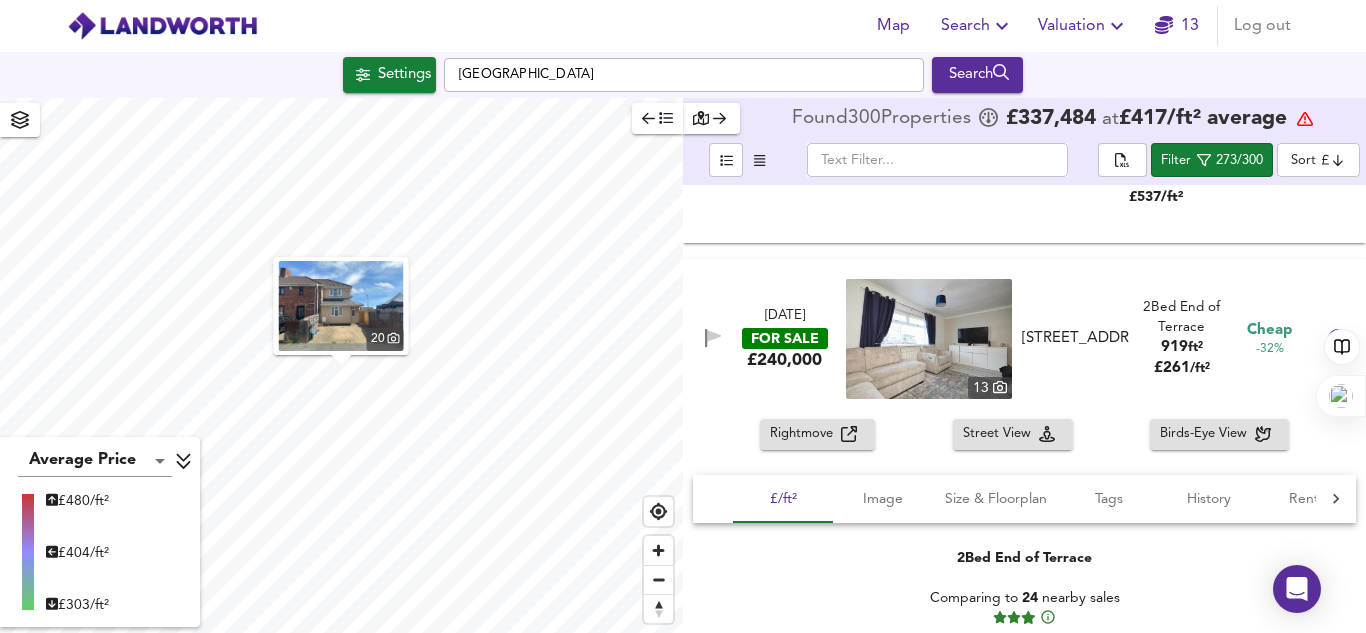 click at bounding box center [929, 339] 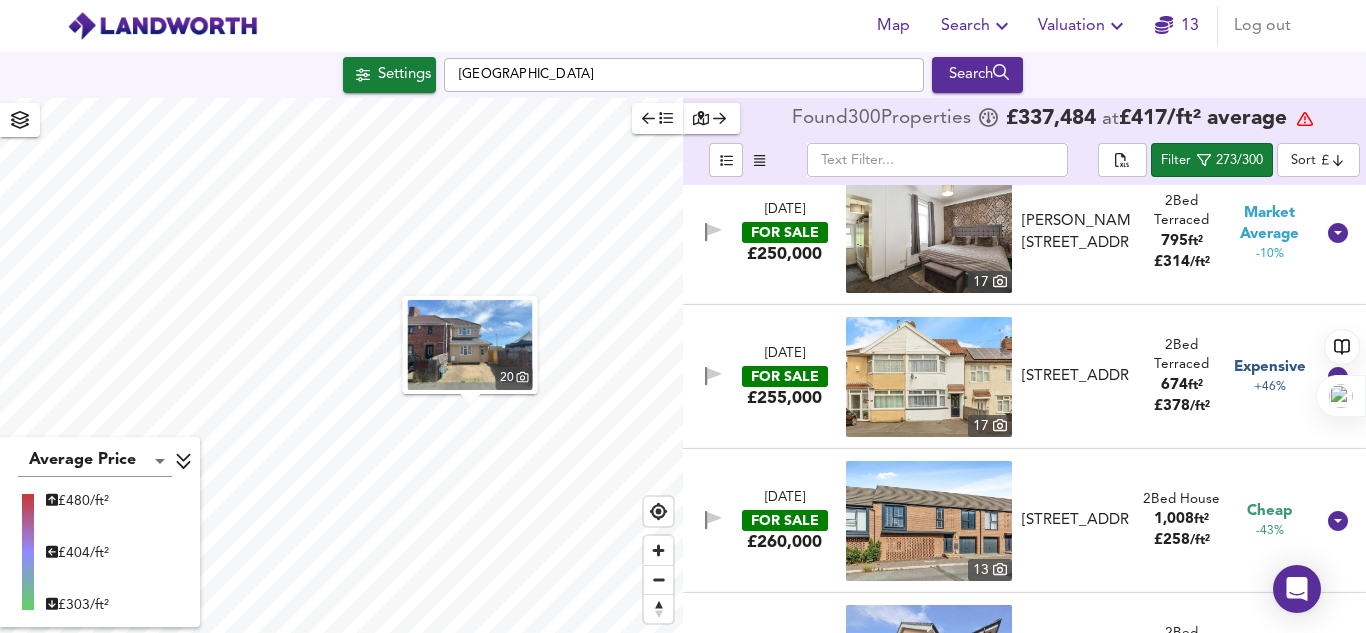 scroll, scrollTop: 3255, scrollLeft: 0, axis: vertical 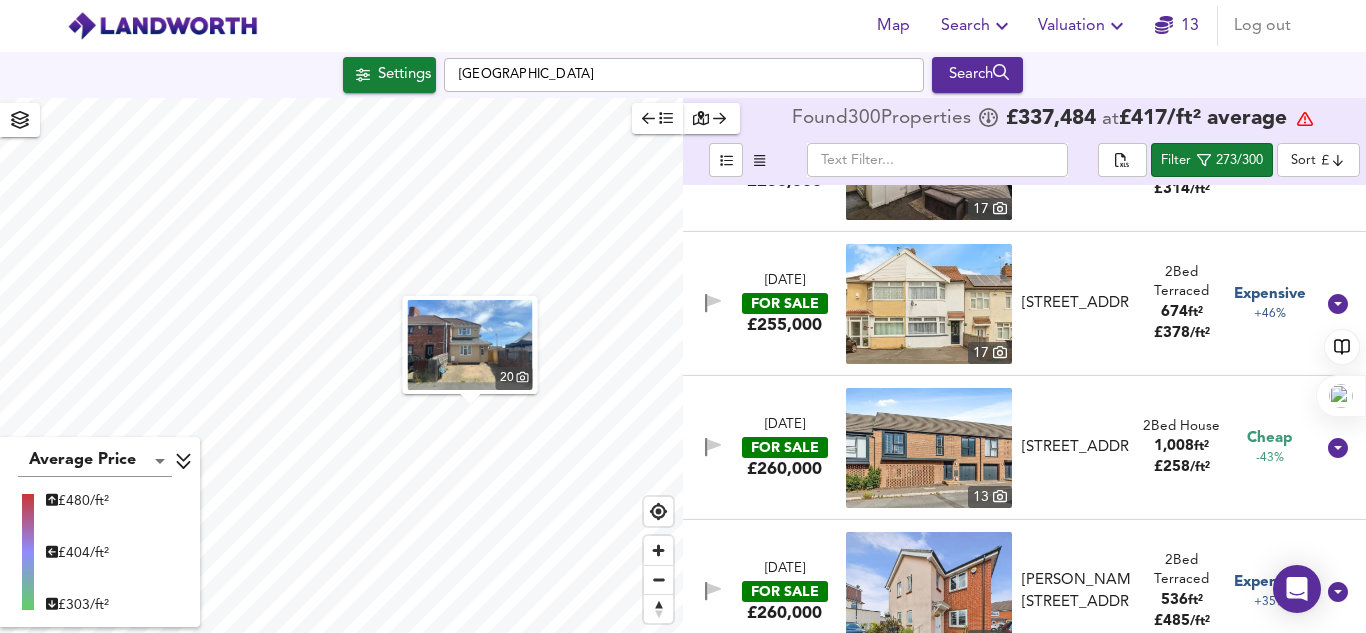click at bounding box center [929, 448] 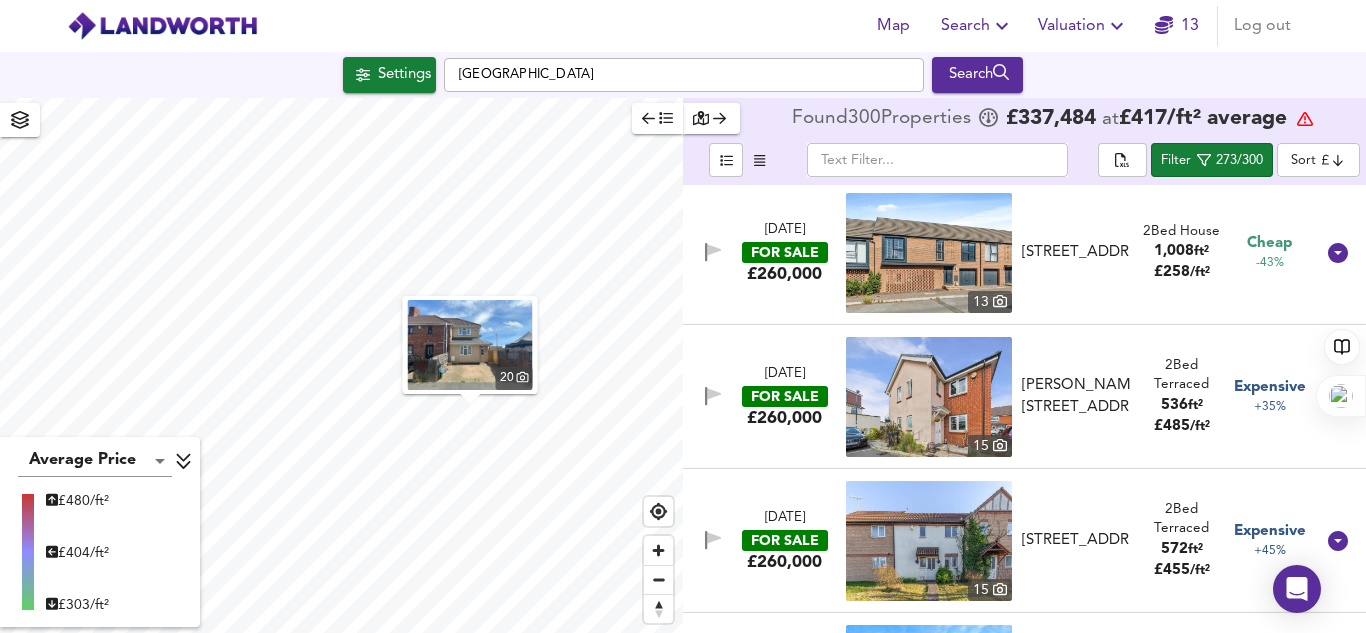 scroll, scrollTop: 3451, scrollLeft: 0, axis: vertical 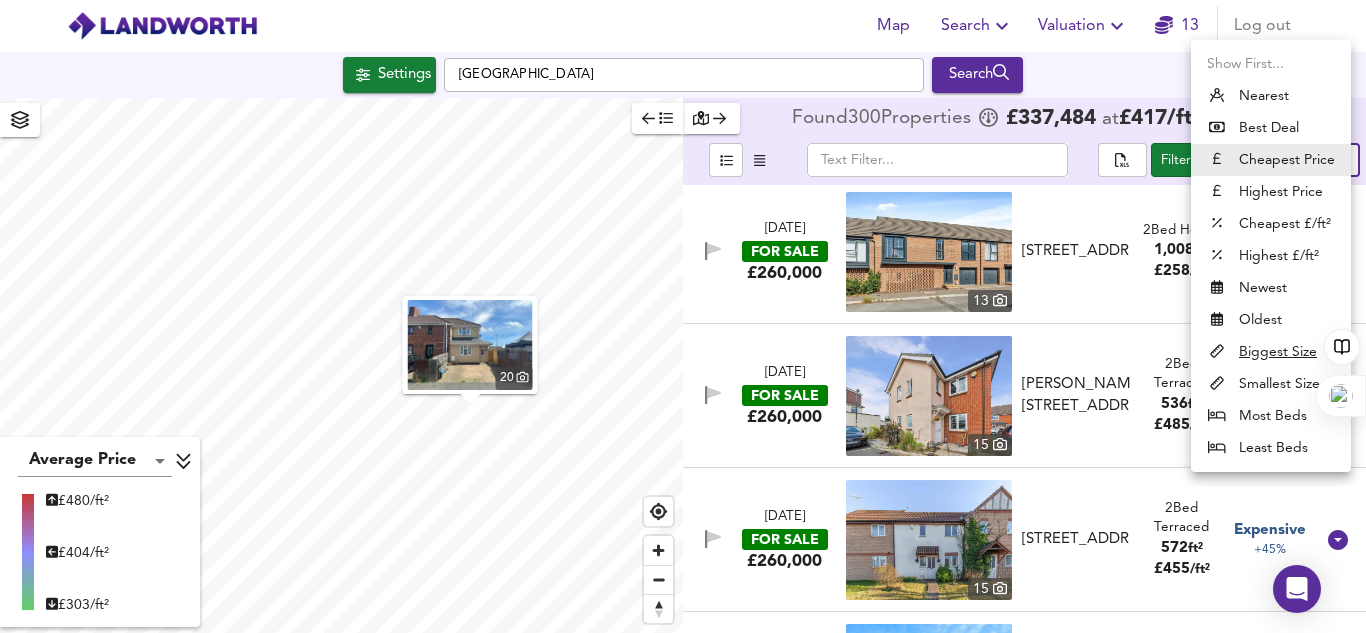 click on "Map Search Valuation    13 Log out        Settings     [GEOGRAPHIC_DATA]        Search        20             Average Price landworth    £ 480/ft²    £ 404/ft²    £ 303/ft²     Found  300  Propert ies     £ 337,484   at  £ 417 / ft²   average              ​       Filter 273/300   Sort   cheapest ​ [DATE] FOR SALE £195,000     [STREET_ADDRESS][GEOGRAPHIC_DATA] 2  Bed   End of Terrace 657 ft² £ 297 / ft²   Cheap -47% [DATE] FOR SALE £210,000     [STREET_ADDRESS][PERSON_NAME][PERSON_NAME] 2  Bed   Terraced 635 ft² £ 331 / ft²   Market Average -18% [DATE] FOR SALE £220,000     [STREET_ADDRESS][GEOGRAPHIC_DATA] 2  Bed   End of Terrace Unknown  Size   - [DATE] FOR SALE £225,000     [STREET_ADDRESS][GEOGRAPHIC_DATA], Pill 2  Bed   Semi-Detached 541 ft² £ 416 / ft²   Market Average +16%" at bounding box center [683, 316] 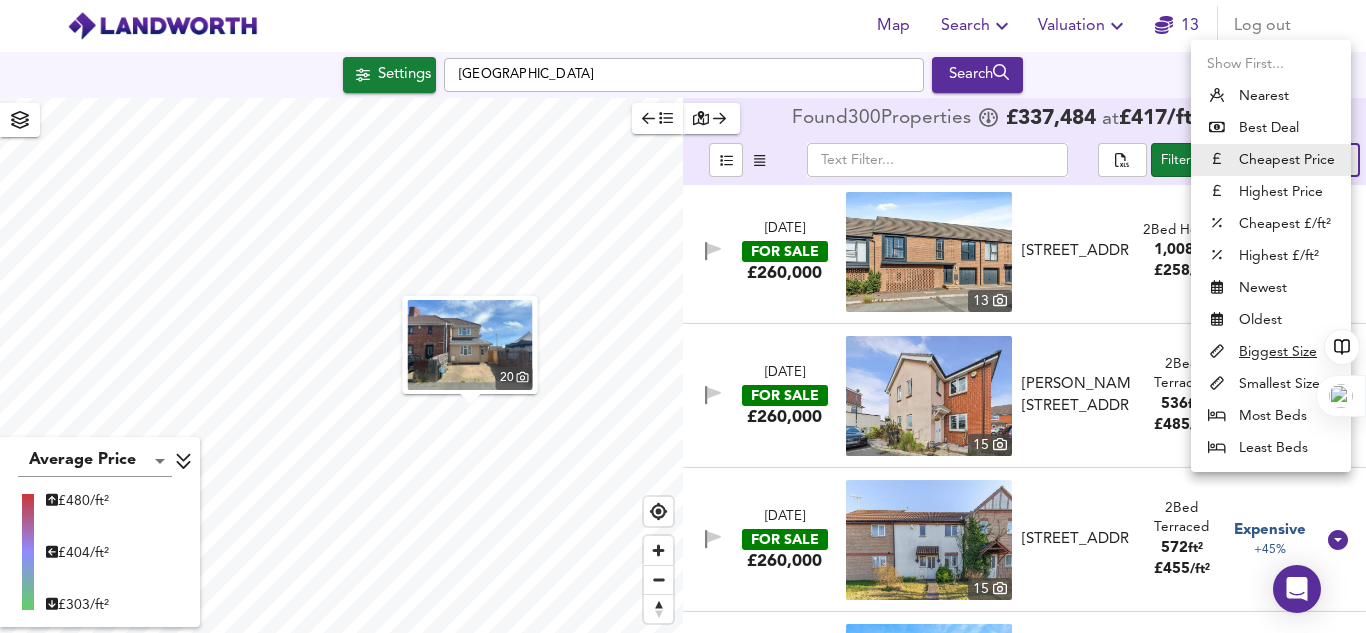 type on "biggest" 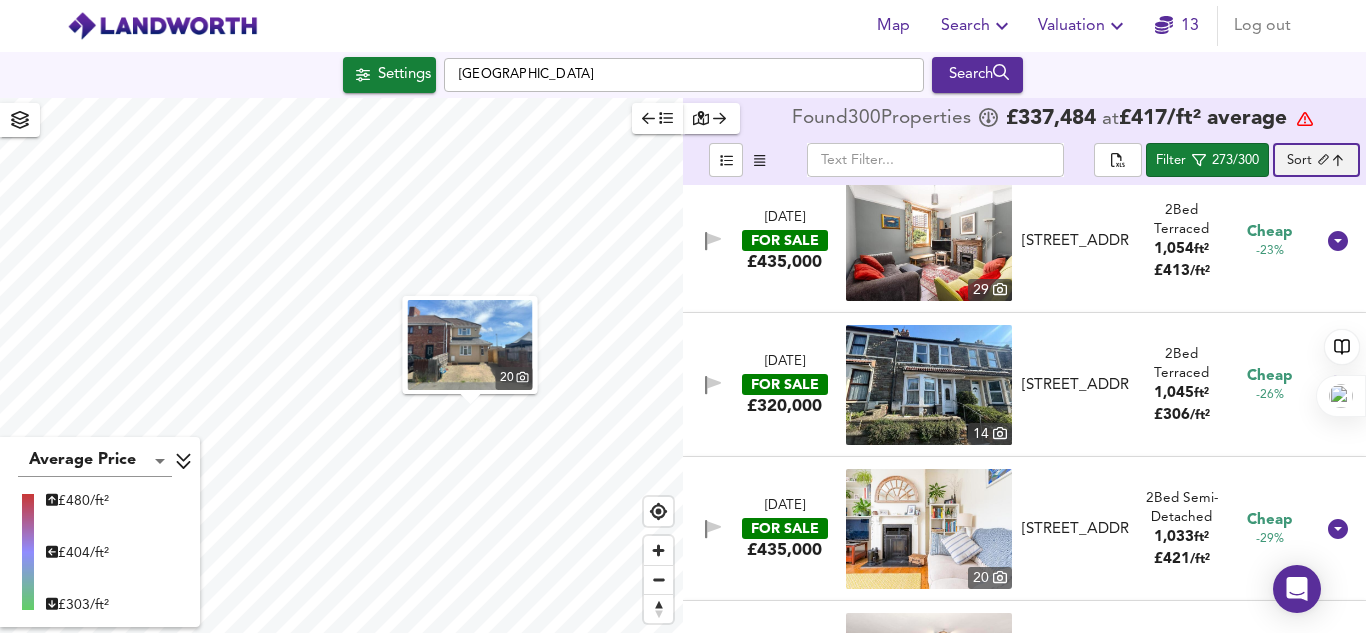 scroll, scrollTop: 4769, scrollLeft: 0, axis: vertical 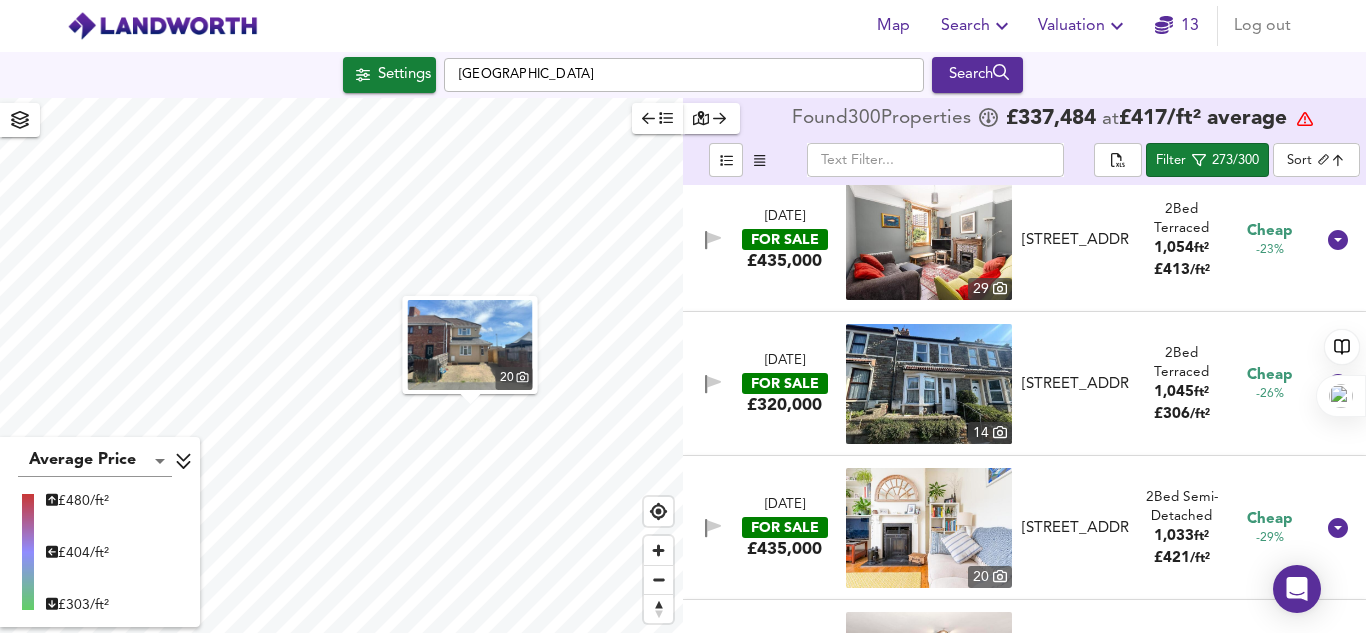 click at bounding box center [929, 384] 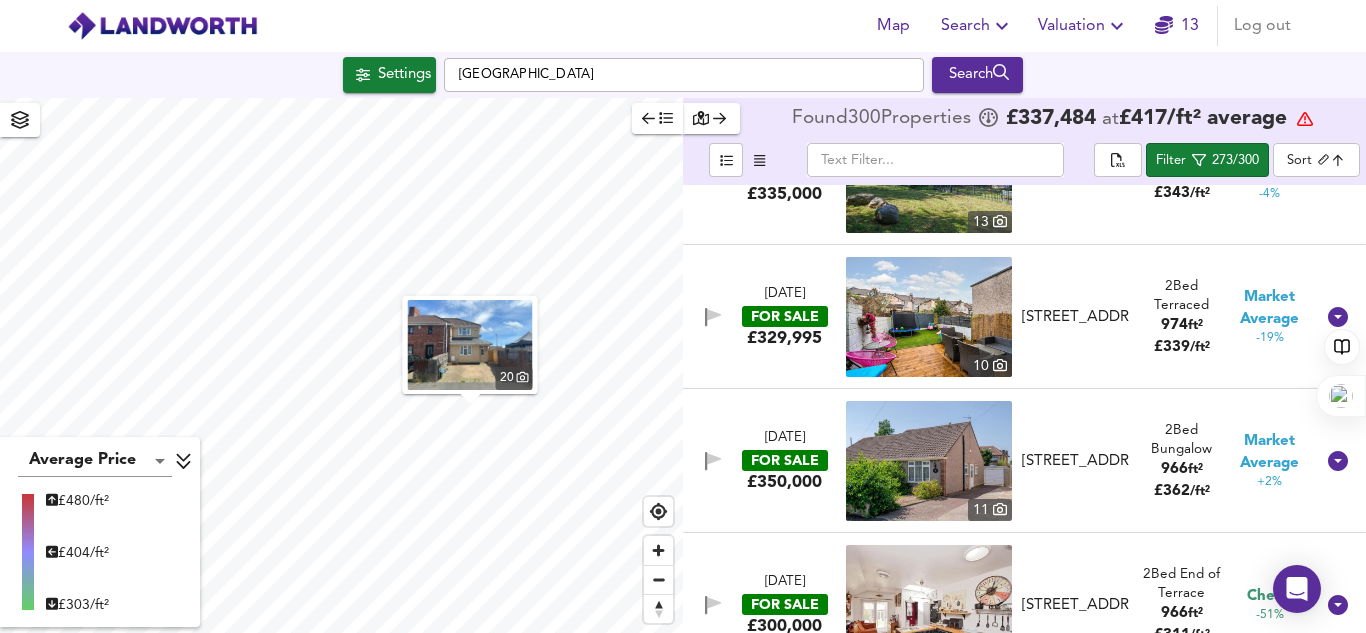 scroll, scrollTop: 7429, scrollLeft: 0, axis: vertical 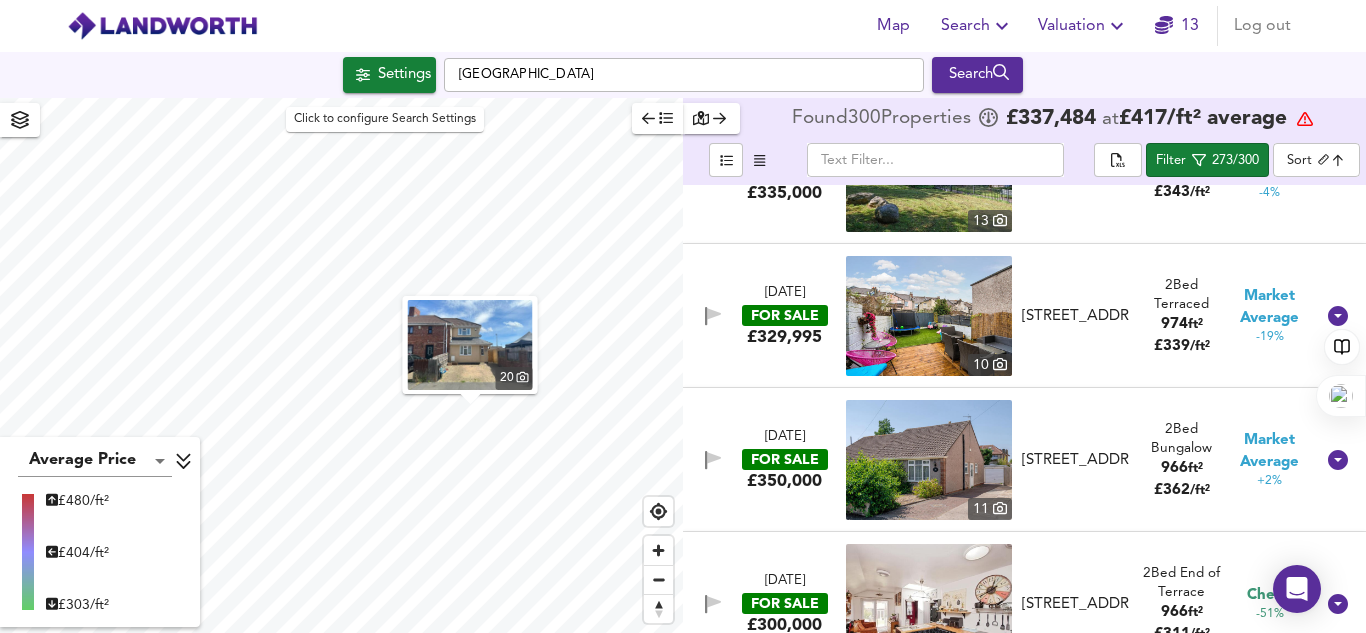 click on "Settings" at bounding box center (389, 75) 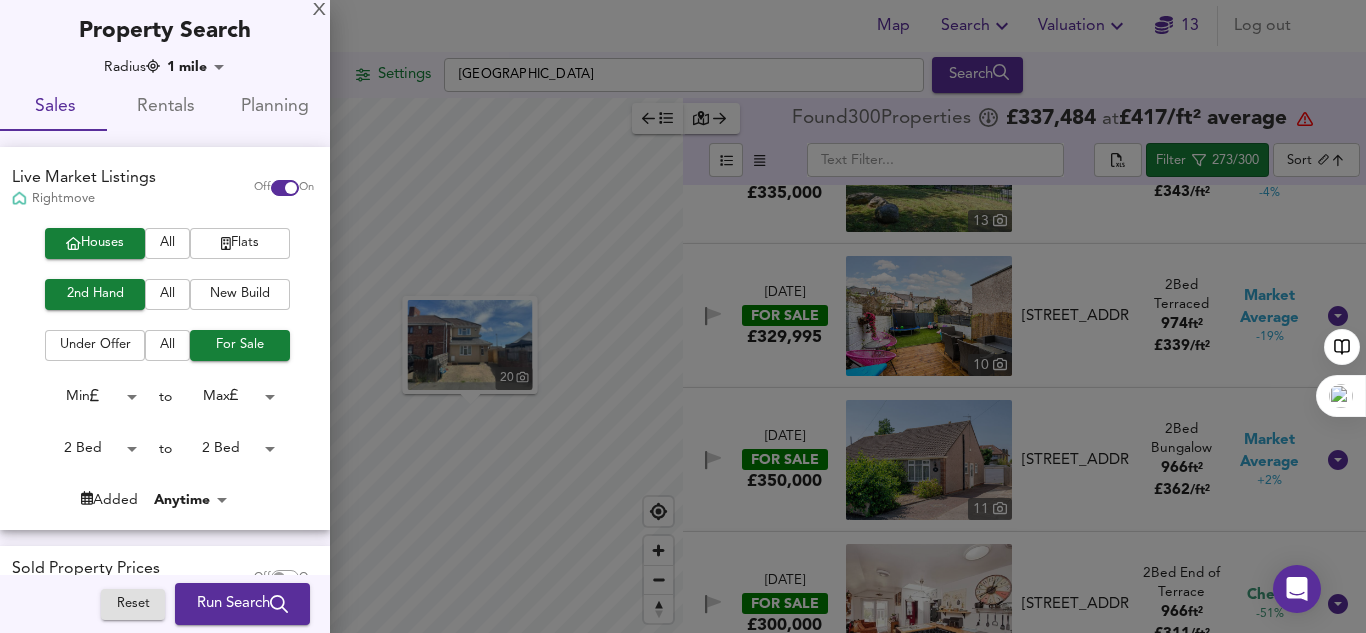 click at bounding box center (683, 316) 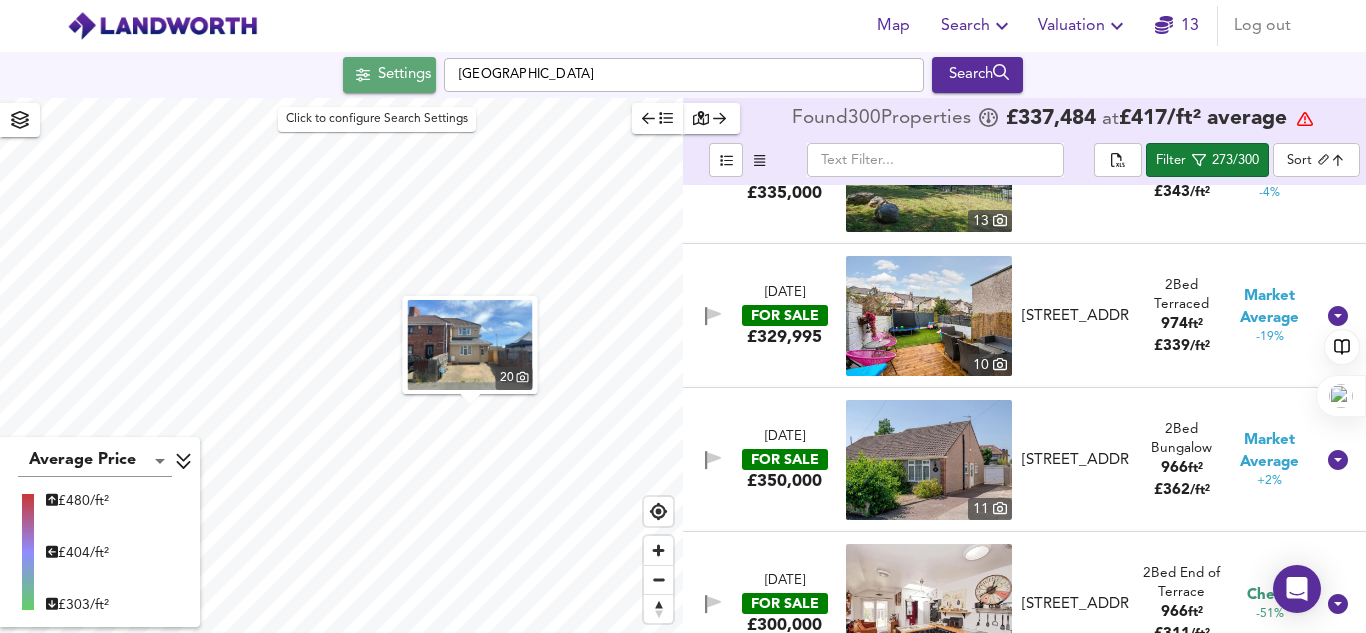 click on "Settings" at bounding box center [389, 75] 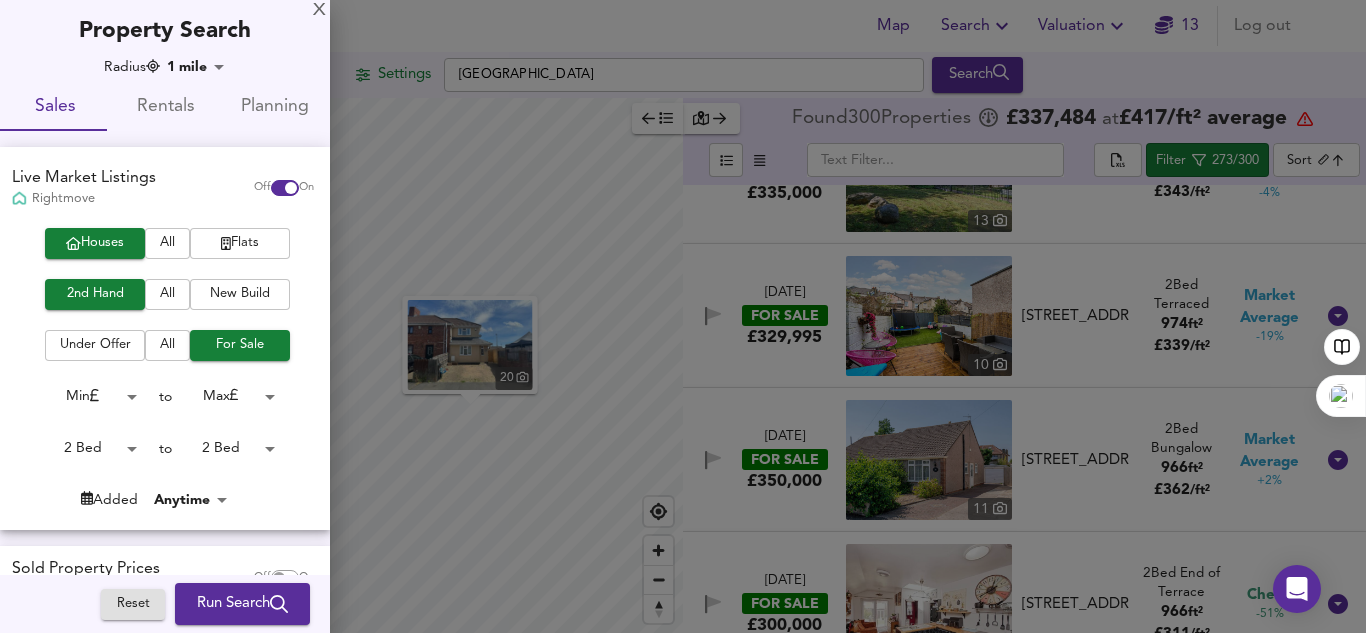 click at bounding box center (683, 316) 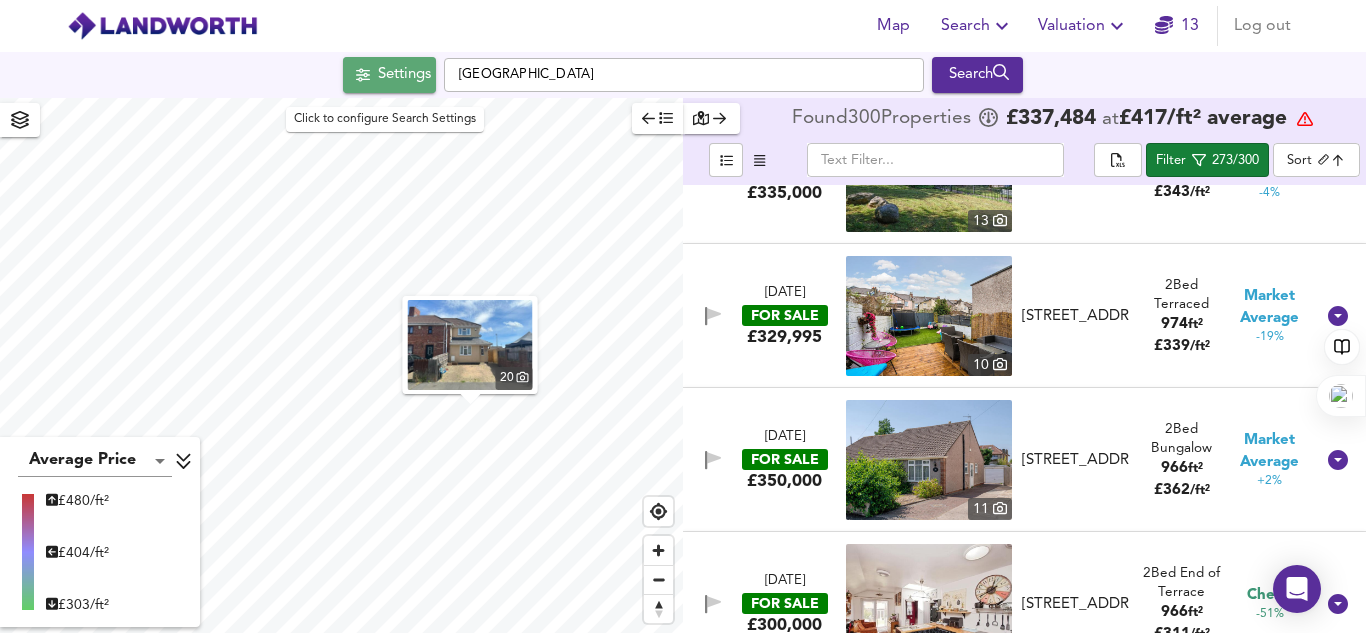click on "Settings" at bounding box center [389, 75] 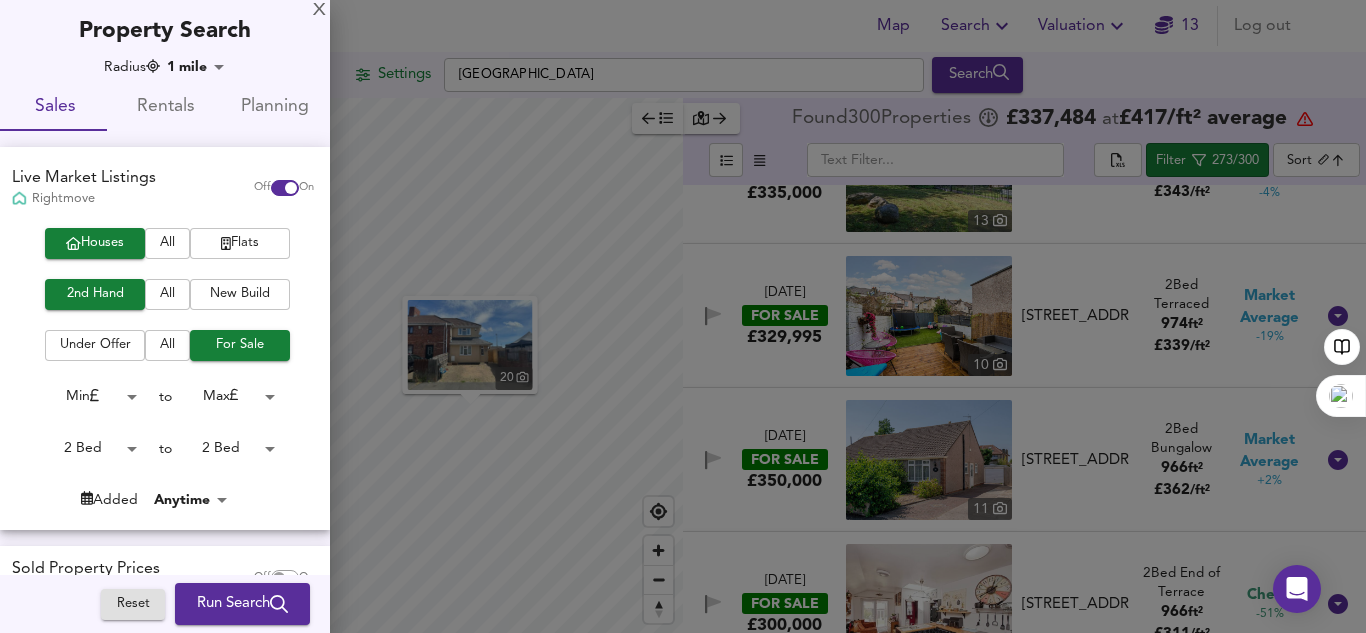 click at bounding box center [683, 316] 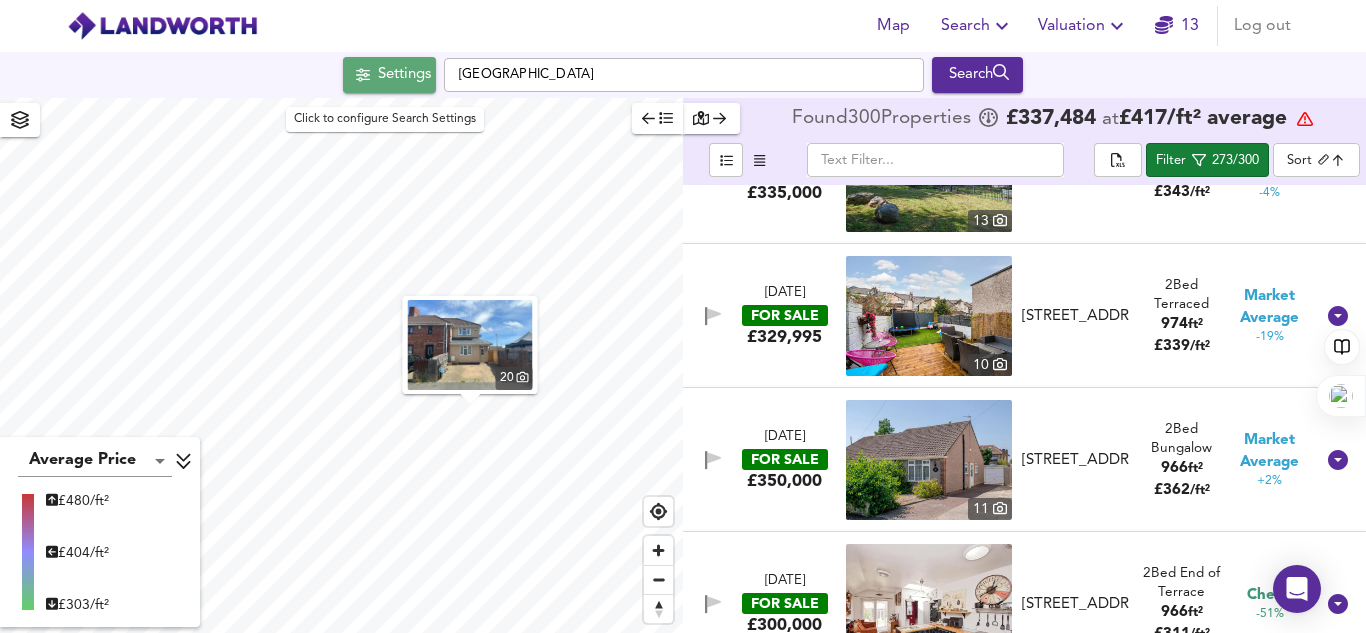 click on "Settings" at bounding box center (389, 75) 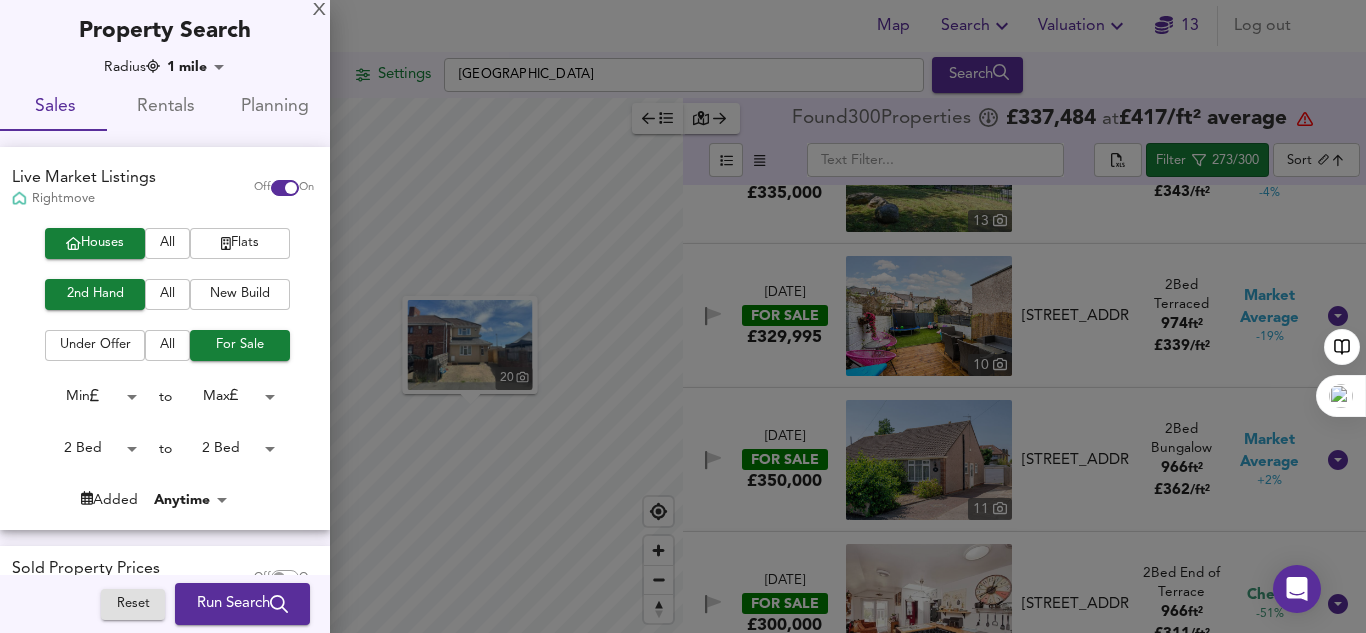 click on "Map Search Valuation    13 Log out        Settings     [GEOGRAPHIC_DATA]        Search        20             Average Price landworth    £ 480/ft²    £ 404/ft²    £ 303/ft²     Found  300  Propert ies     £ 337,484   at  £ 417 / ft²   average              ​       Filter 273/300   Sort   biggest ​ [DATE] FOR SALE £350,000     [STREET_ADDRESS][GEOGRAPHIC_DATA][STREET_ADDRESS] 2  Bed   Terraced 1,550 ft² £ 226 / ft²   Great Deal -64% [DATE] FOR SALE £440,000     [STREET_ADDRESS] 2  Bed   Detached 1,428 ft² £ 308 / ft²   Cheap -44% [DATE] FOR SALE £430,000     [STREET_ADDRESS] 2  Bed   Semi-Detached 1,347 ft² £ 319 / ft²   Great Deal -62% [DATE] FOR SALE £550,000     [STREET_ADDRESS] 2  Bed   £" at bounding box center [683, 316] 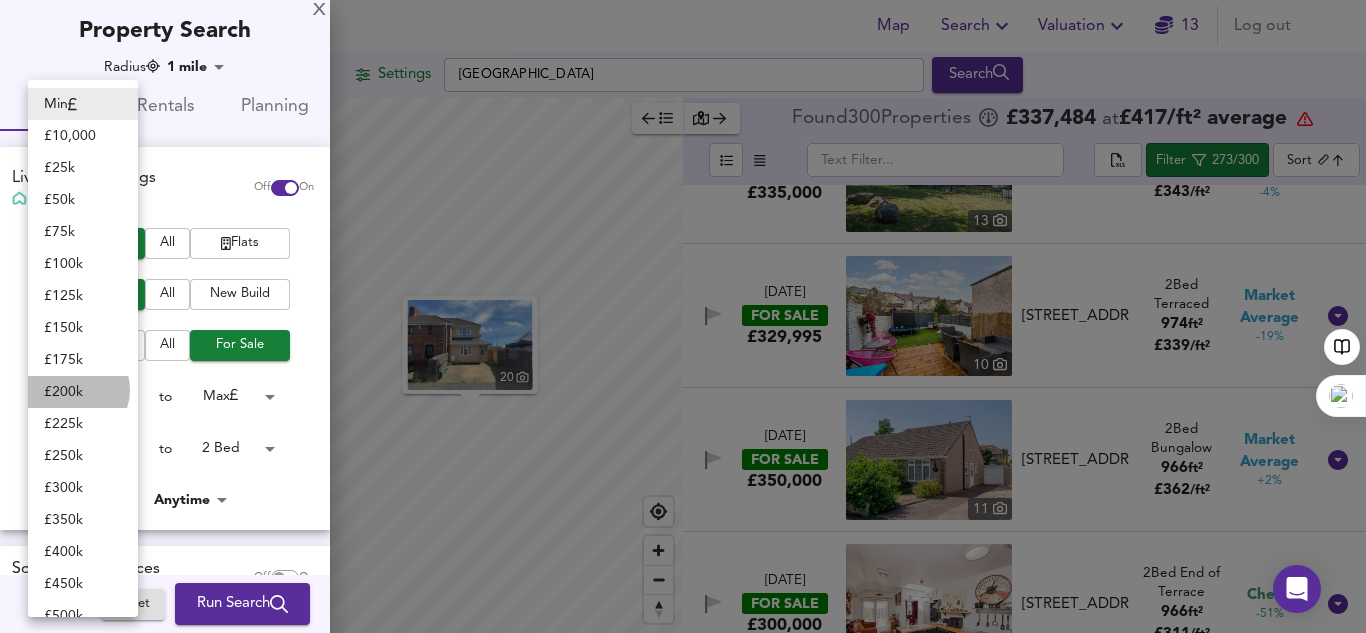 click on "£ 200k" at bounding box center [83, 392] 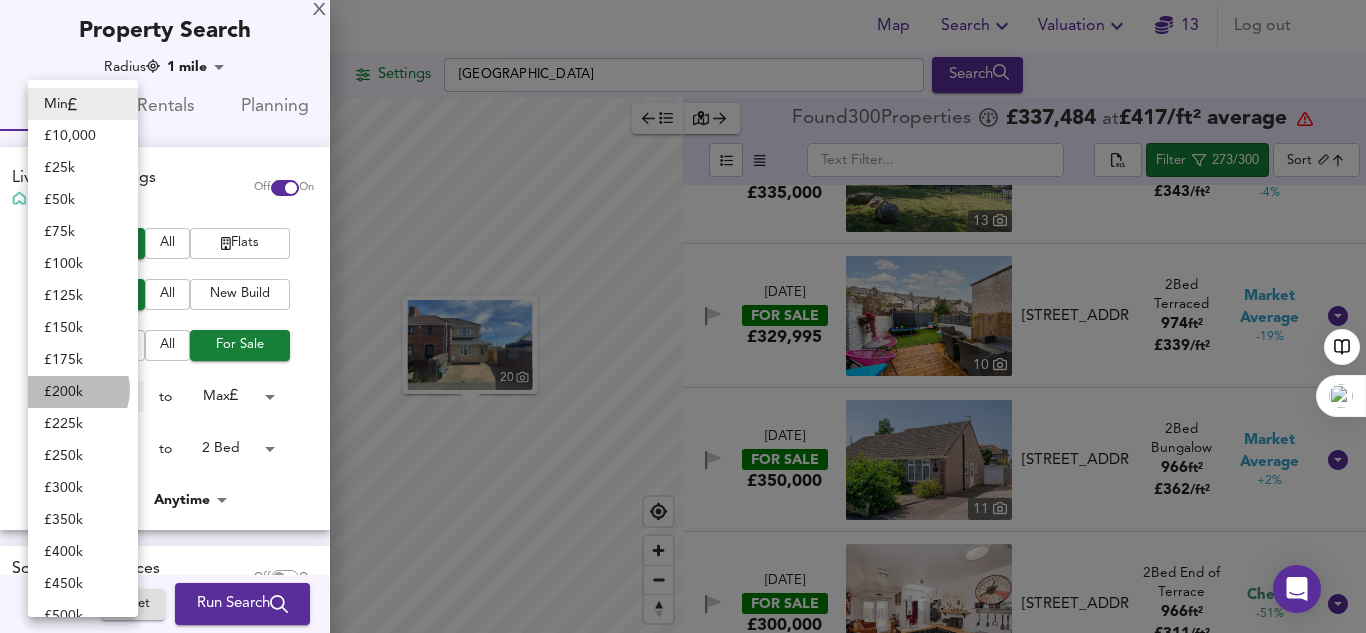type on "200000" 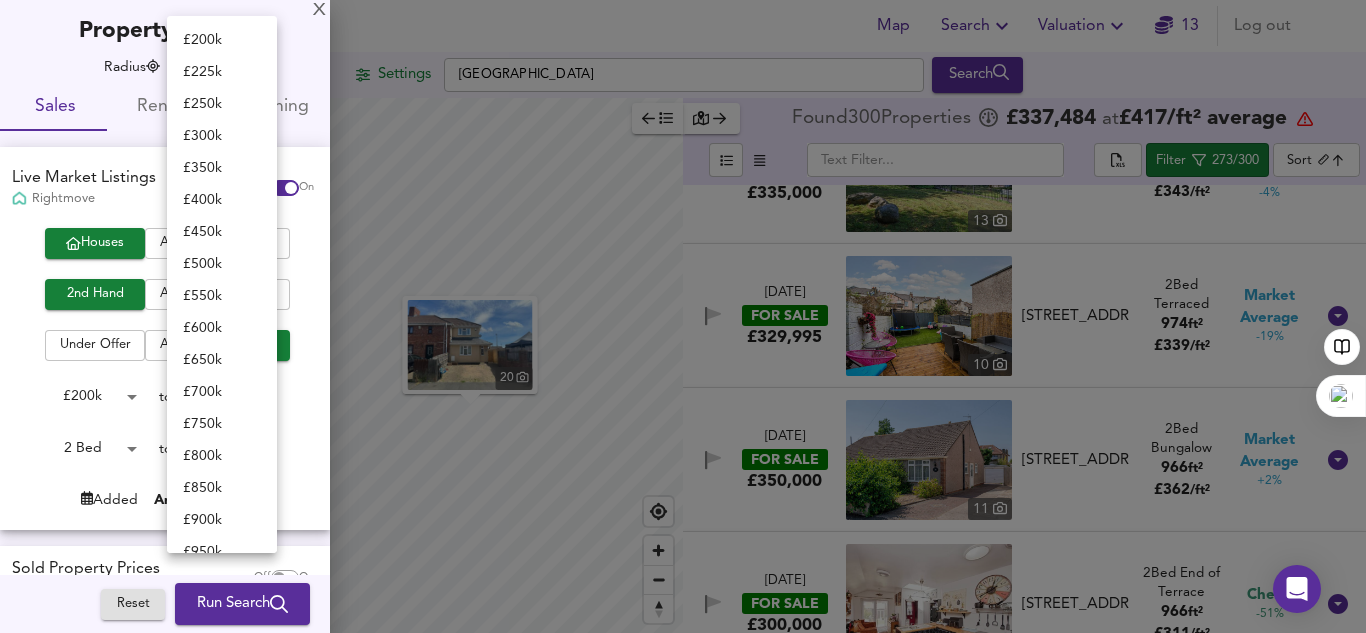click on "Map Search Valuation    13 Log out        Settings     [GEOGRAPHIC_DATA]        Search        20             Average Price landworth    £ 480/ft²    £ 404/ft²    £ 303/ft²     Found  300  Propert ies     £ 337,484   at  £ 417 / ft²   average              ​       Filter 273/300   Sort   biggest ​ [DATE] FOR SALE £350,000     [STREET_ADDRESS][GEOGRAPHIC_DATA][STREET_ADDRESS] 2  Bed   Terraced 1,550 ft² £ 226 / ft²   Great Deal -64% [DATE] FOR SALE £440,000     [STREET_ADDRESS] 2  Bed   Detached 1,428 ft² £ 308 / ft²   Cheap -44% [DATE] FOR SALE £430,000     [STREET_ADDRESS] 2  Bed   Semi-Detached 1,347 ft² £ 319 / ft²   Great Deal -62% [DATE] FOR SALE £550,000     [STREET_ADDRESS] 2  Bed   £" at bounding box center (683, 316) 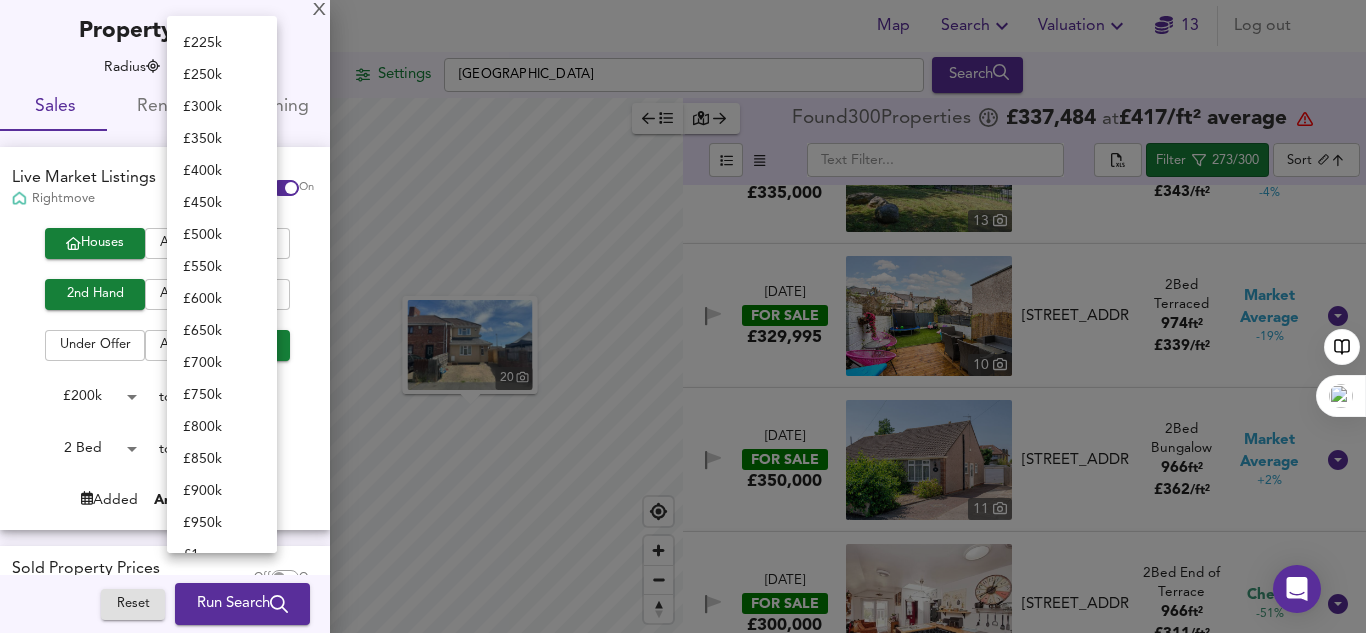 scroll, scrollTop: 28, scrollLeft: 0, axis: vertical 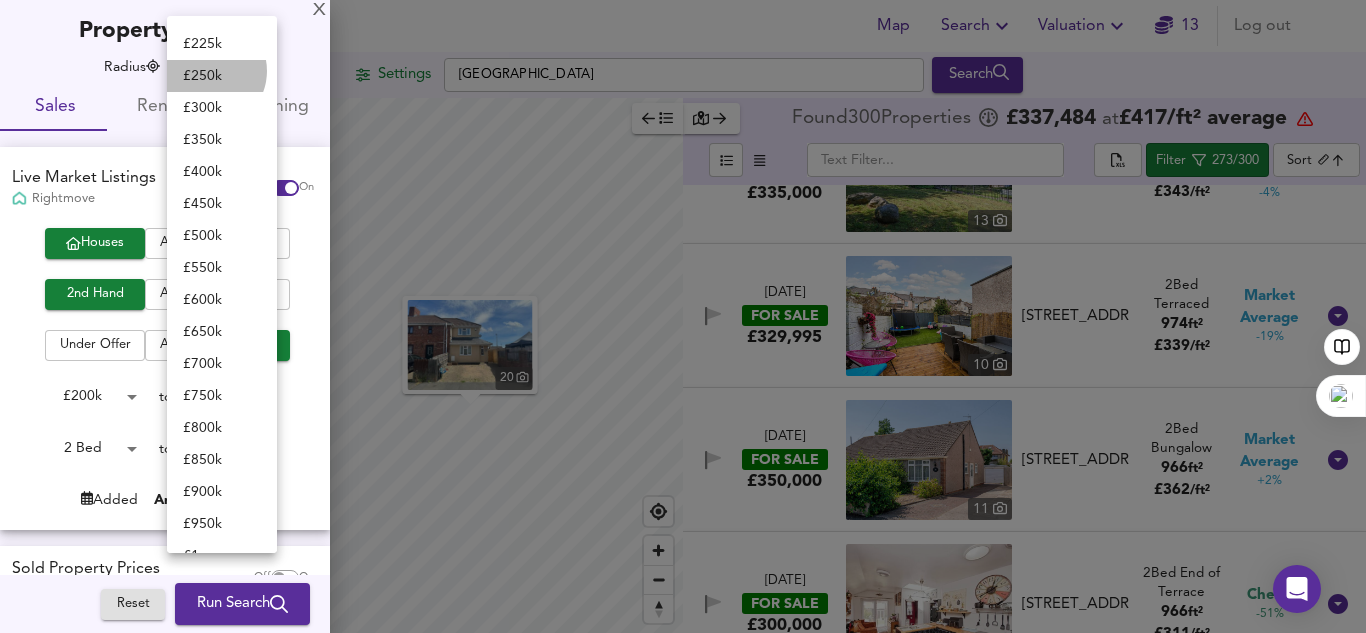 click on "£ 250k" at bounding box center [222, 76] 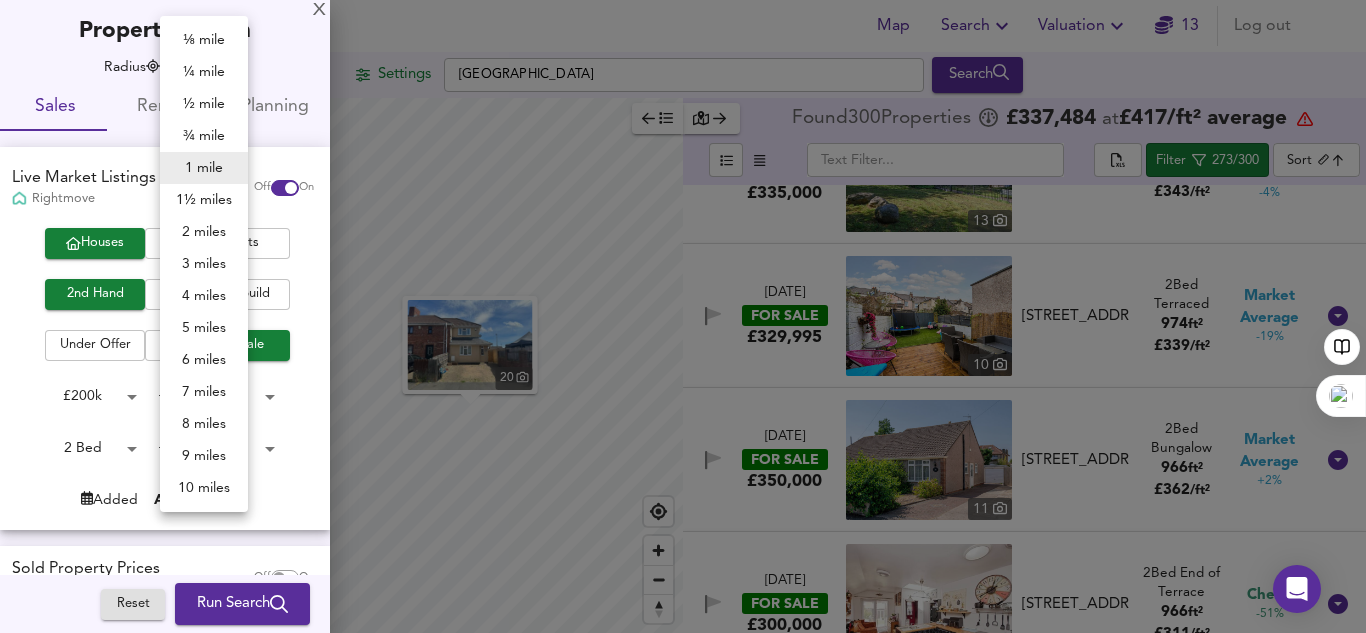 click on "Map Search Valuation    13 Log out        Settings     [GEOGRAPHIC_DATA]        Search        20             Average Price landworth    £ 480/ft²    £ 404/ft²    £ 303/ft²     Found  300  Propert ies     £ 337,484   at  £ 417 / ft²   average              ​       Filter 273/300   Sort   biggest ​ [DATE] FOR SALE £350,000     [STREET_ADDRESS][GEOGRAPHIC_DATA][STREET_ADDRESS] 2  Bed   Terraced 1,550 ft² £ 226 / ft²   Great Deal -64% [DATE] FOR SALE £440,000     [STREET_ADDRESS] 2  Bed   Detached 1,428 ft² £ 308 / ft²   Cheap -44% [DATE] FOR SALE £430,000     [STREET_ADDRESS] 2  Bed   Semi-Detached 1,347 ft² £ 319 / ft²   Great Deal -62% [DATE] FOR SALE £550,000     [STREET_ADDRESS] 2  Bed   £" at bounding box center (683, 316) 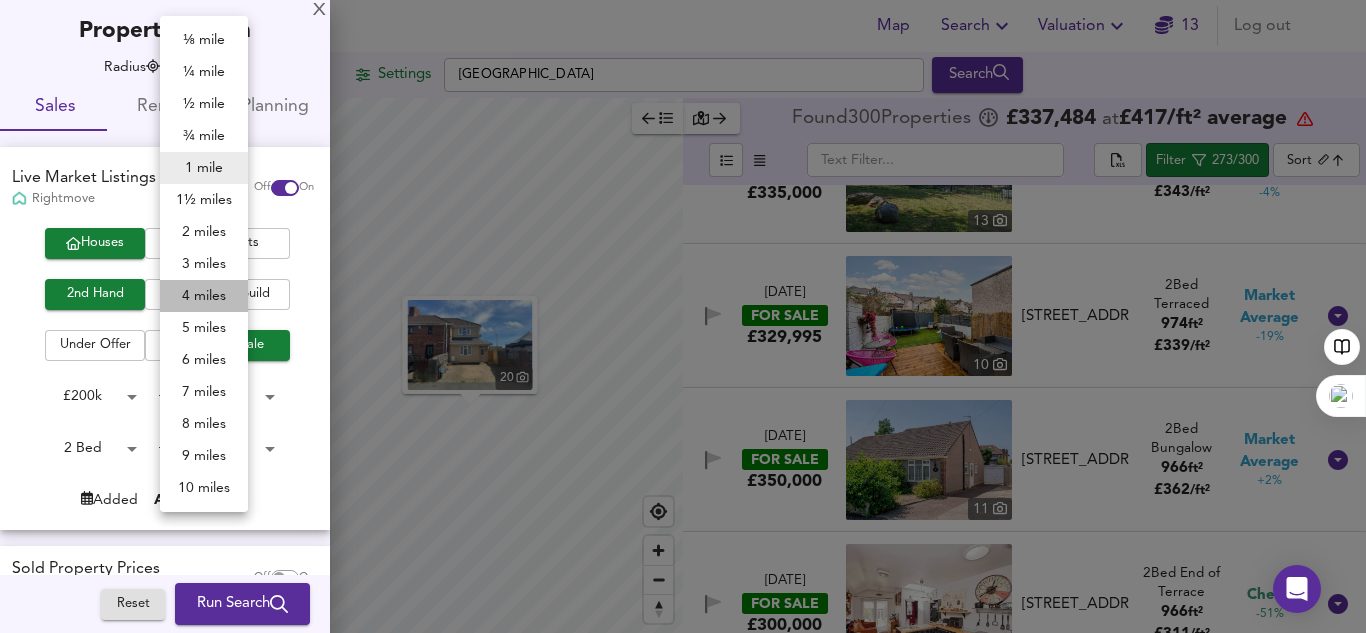 click on "4 miles" at bounding box center (204, 296) 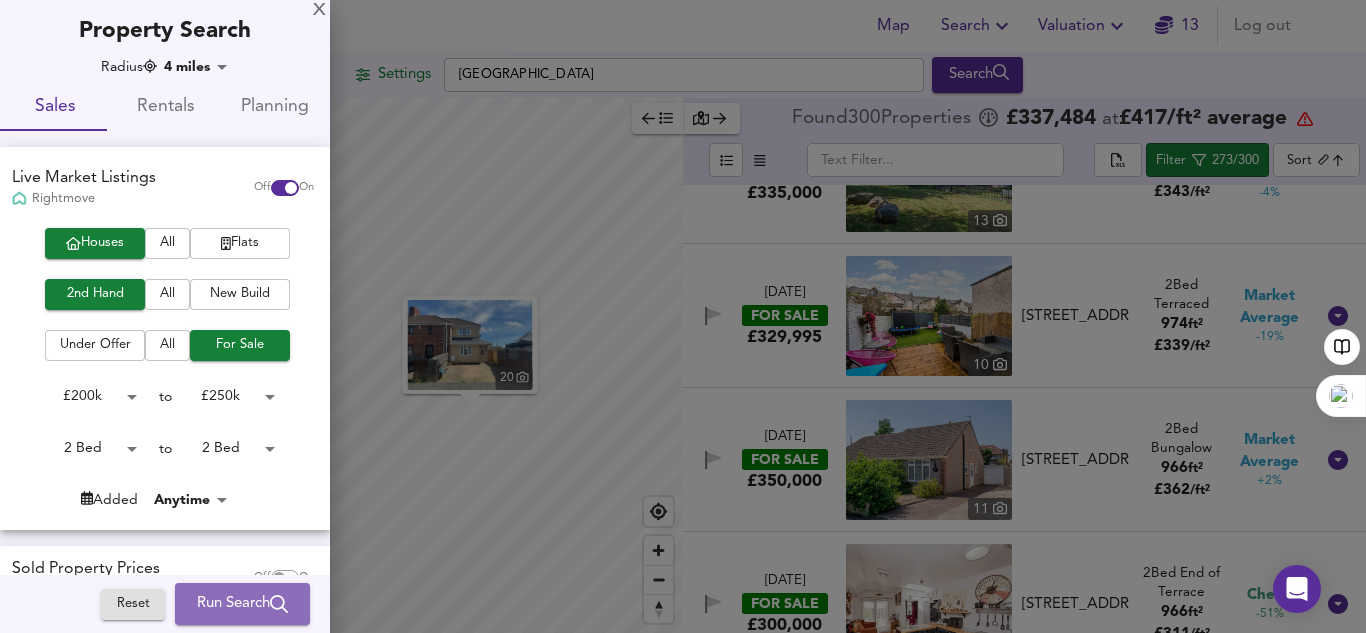 click on "Run Search" at bounding box center [242, 604] 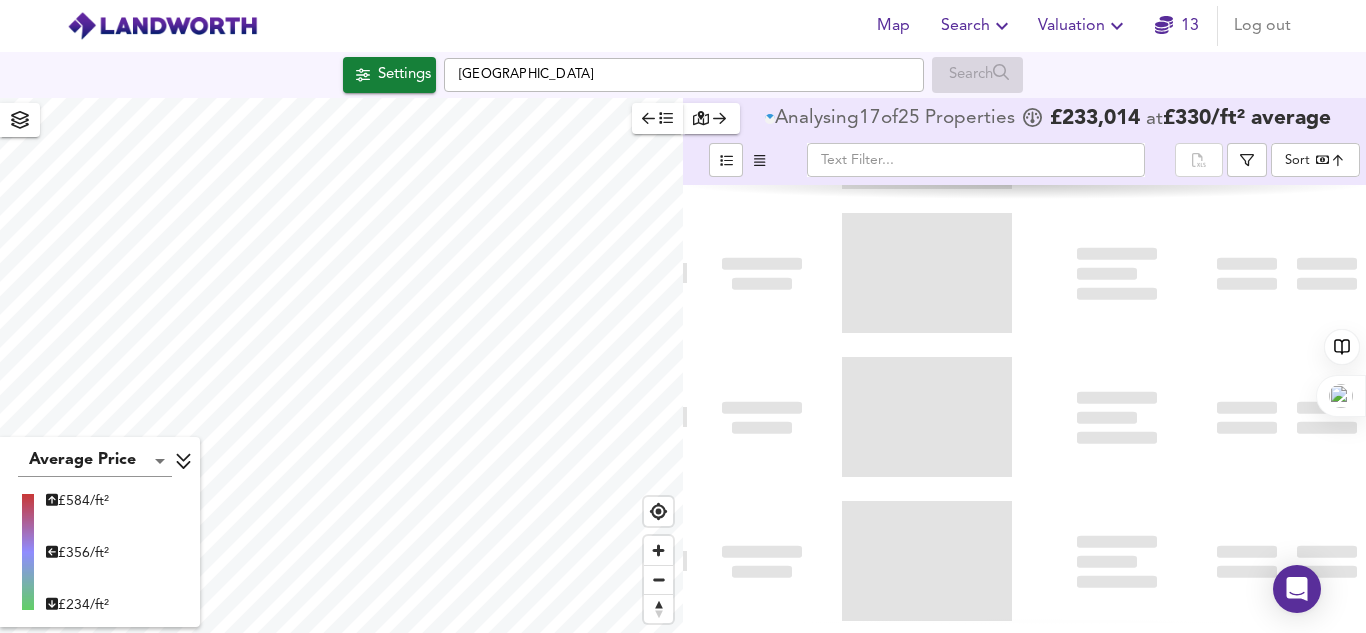 type on "bestdeal" 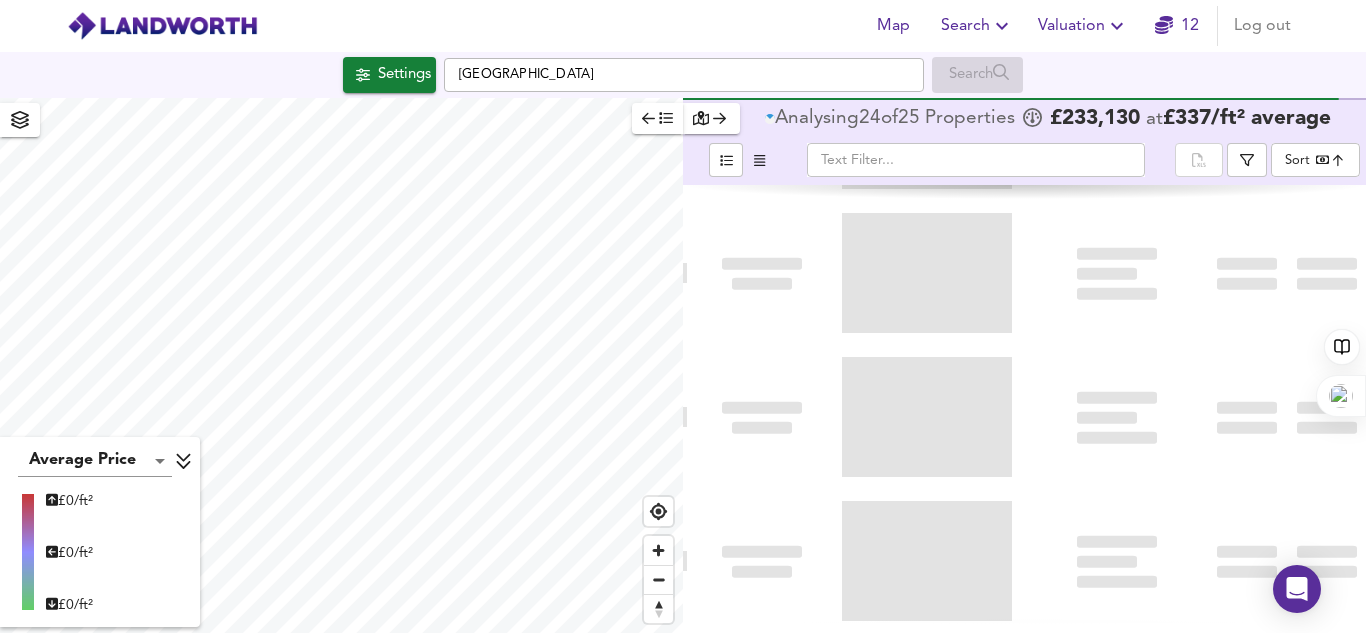 scroll, scrollTop: 0, scrollLeft: 0, axis: both 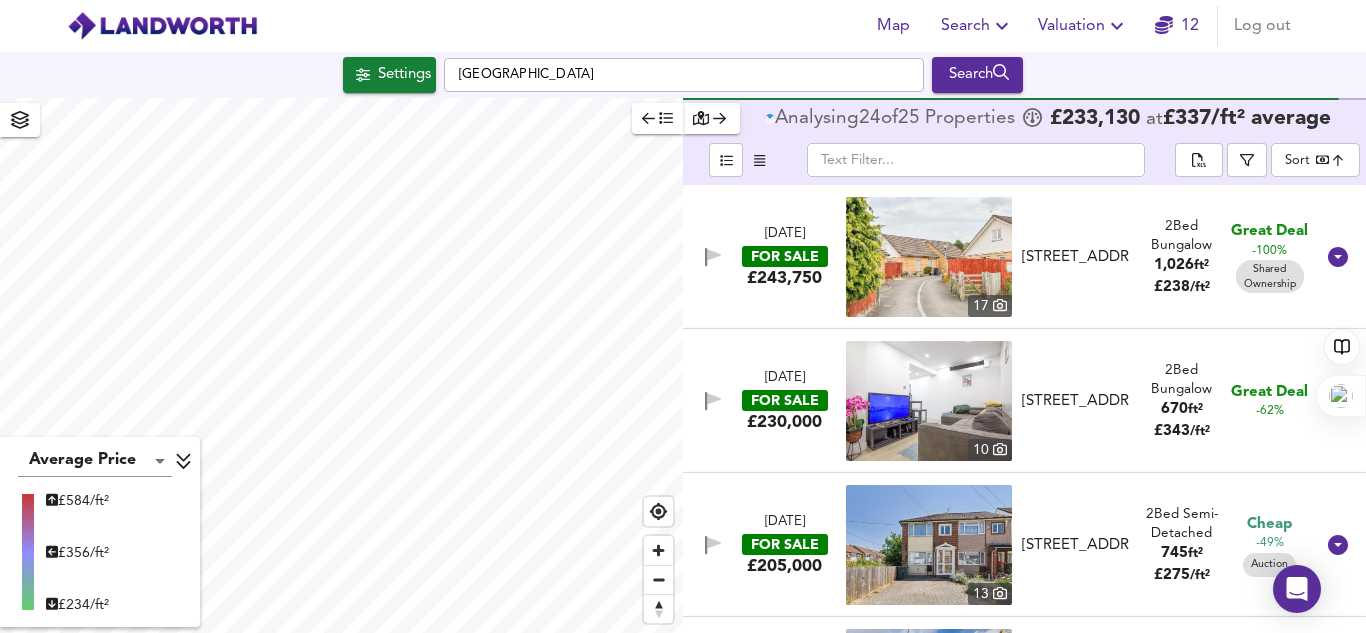 checkbox on "false" 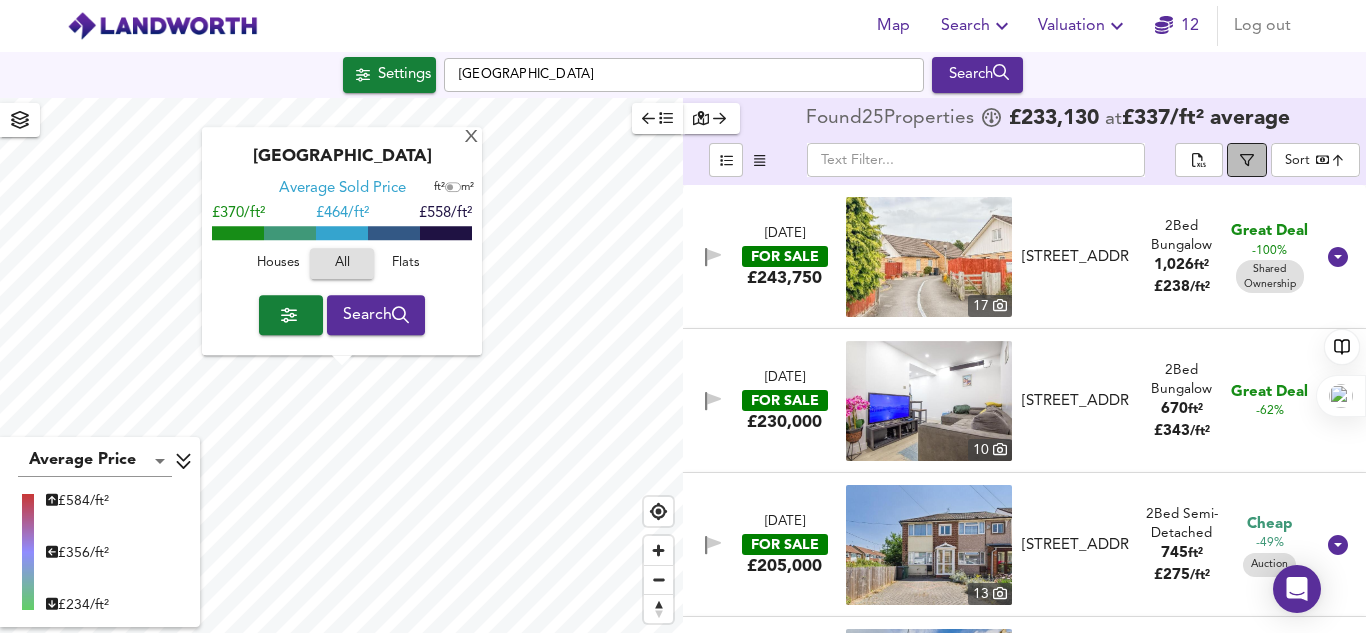 click 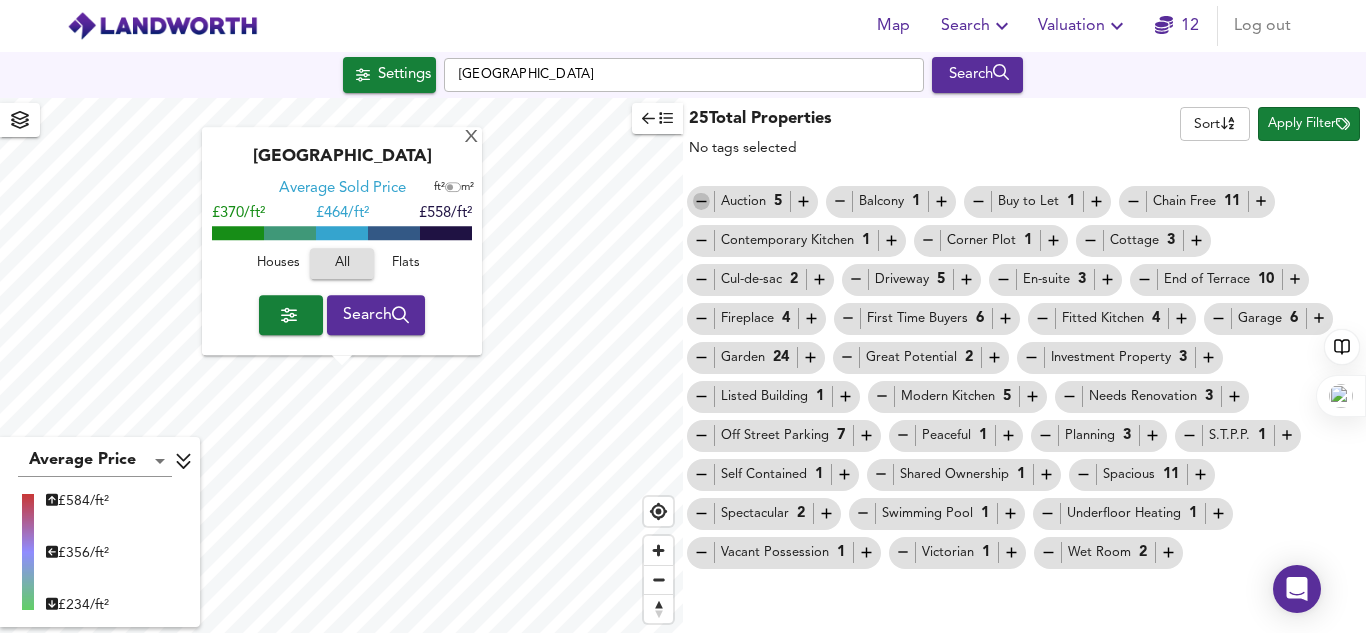 click 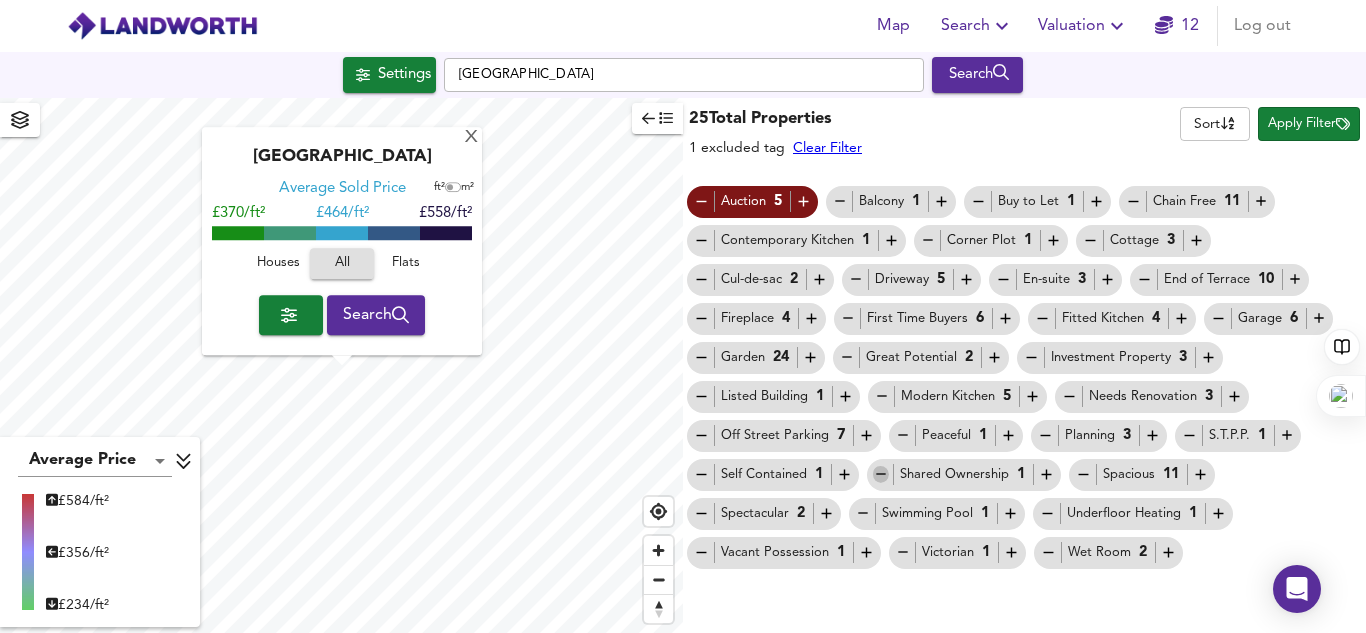 click at bounding box center [881, 474] 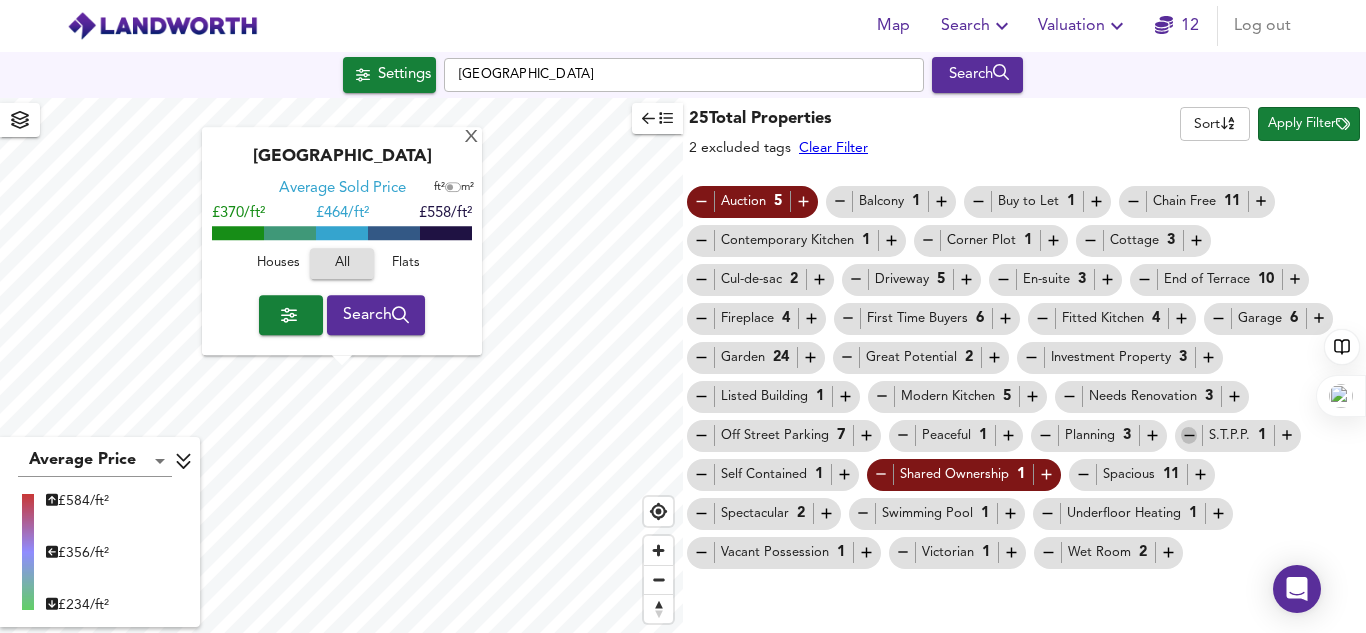 click 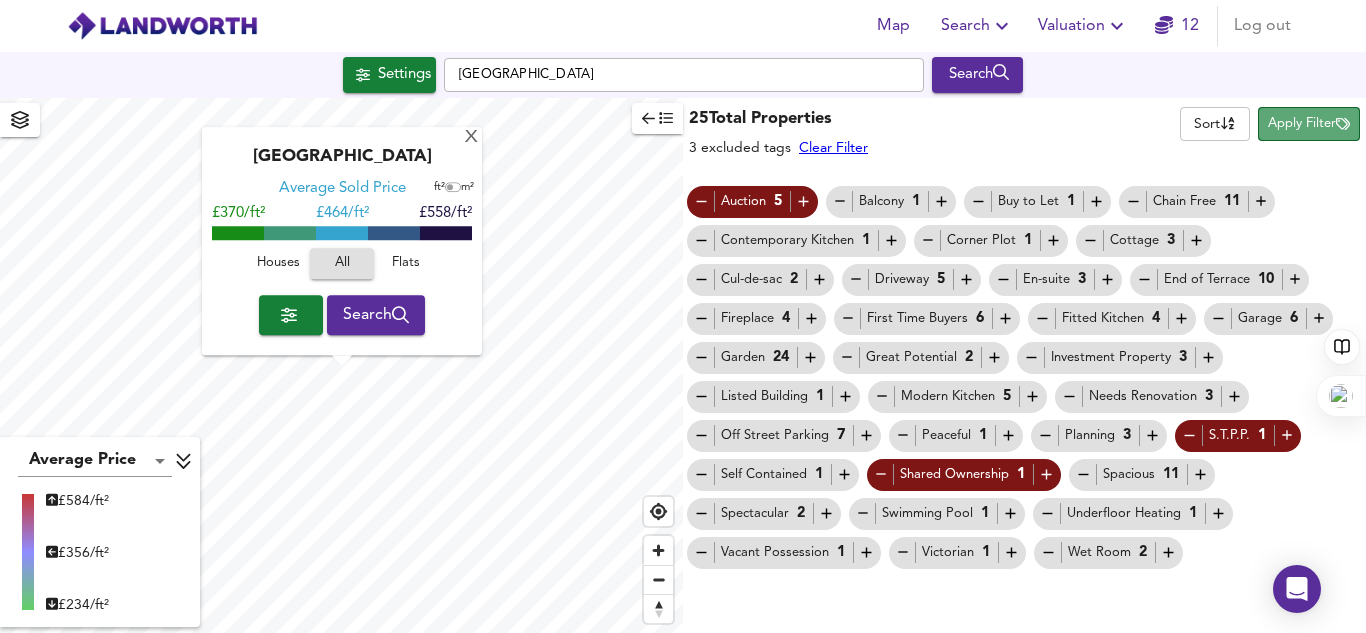 click on "Apply Filter" at bounding box center [1309, 124] 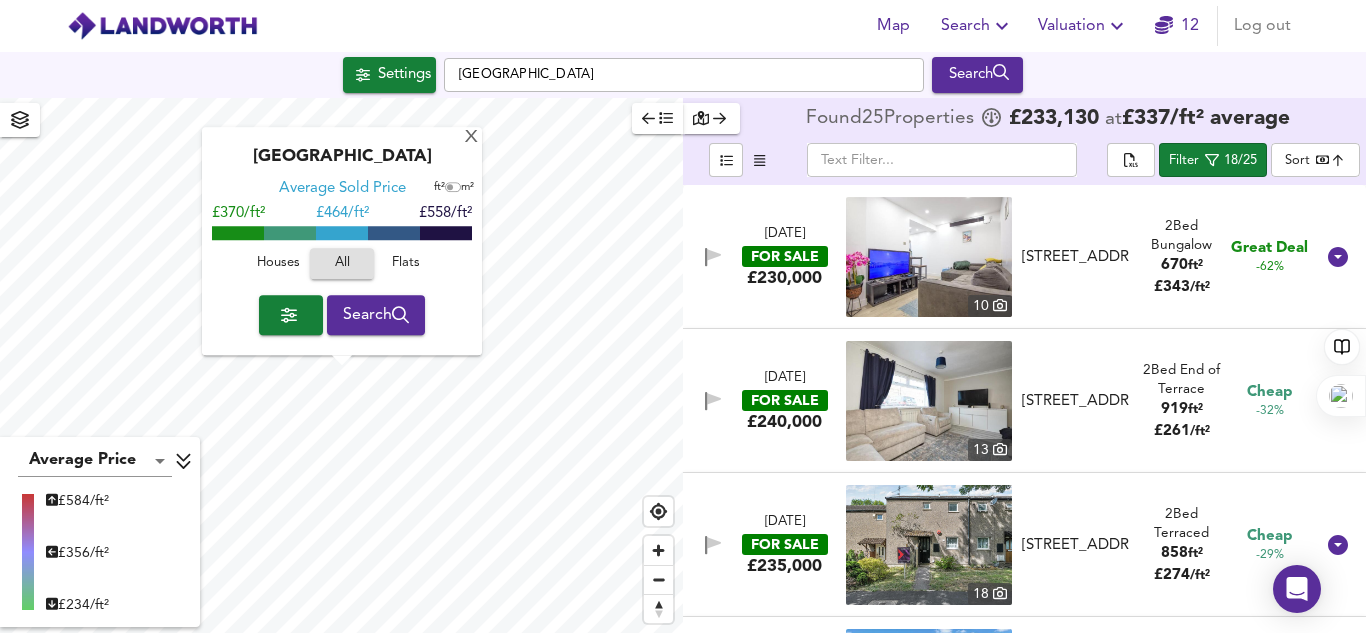 click at bounding box center (929, 257) 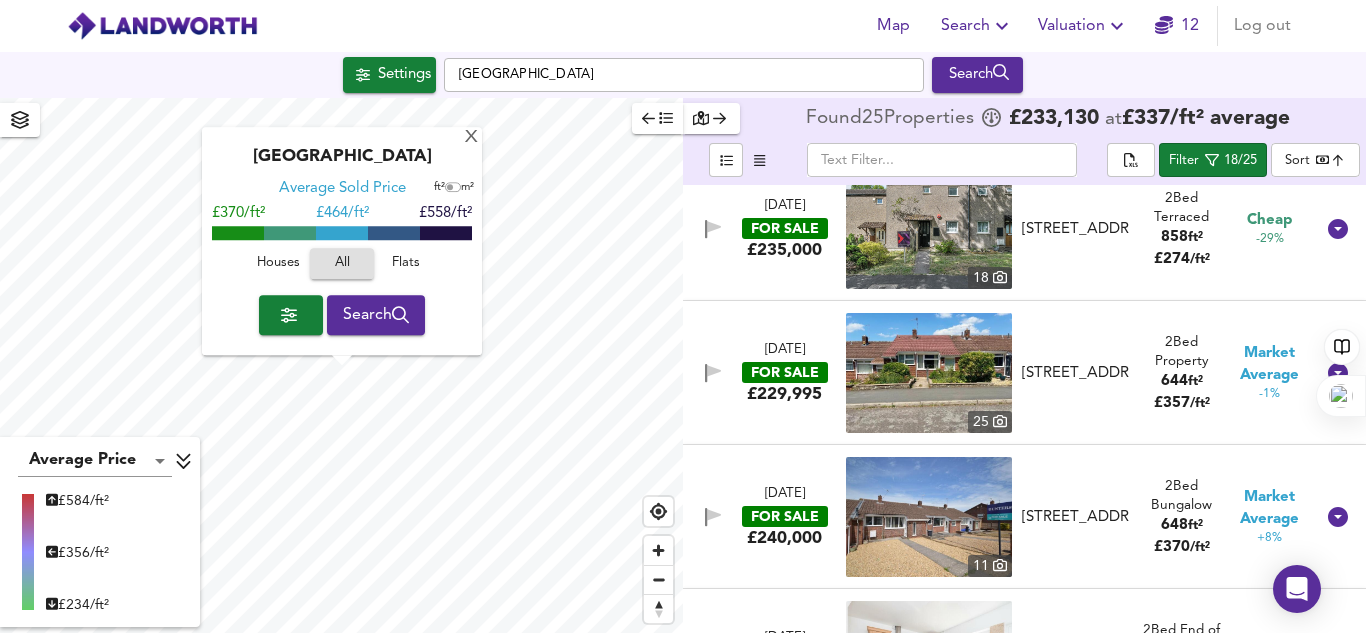 scroll, scrollTop: 317, scrollLeft: 0, axis: vertical 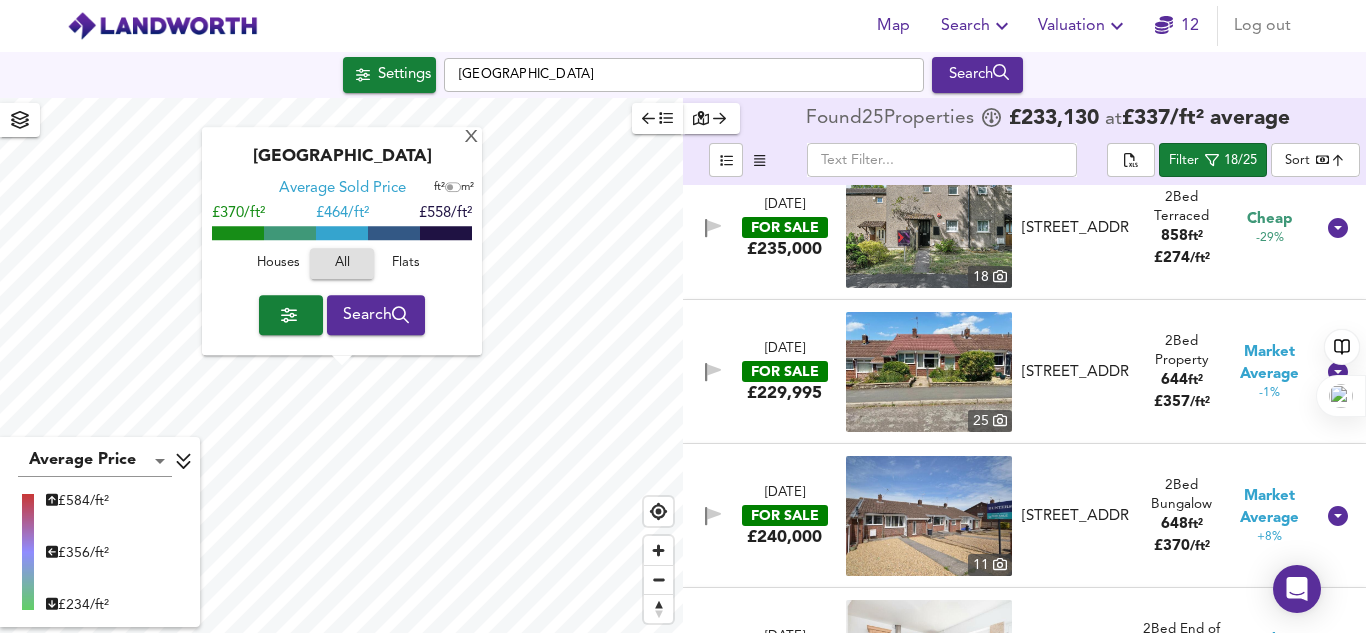 click at bounding box center [929, 372] 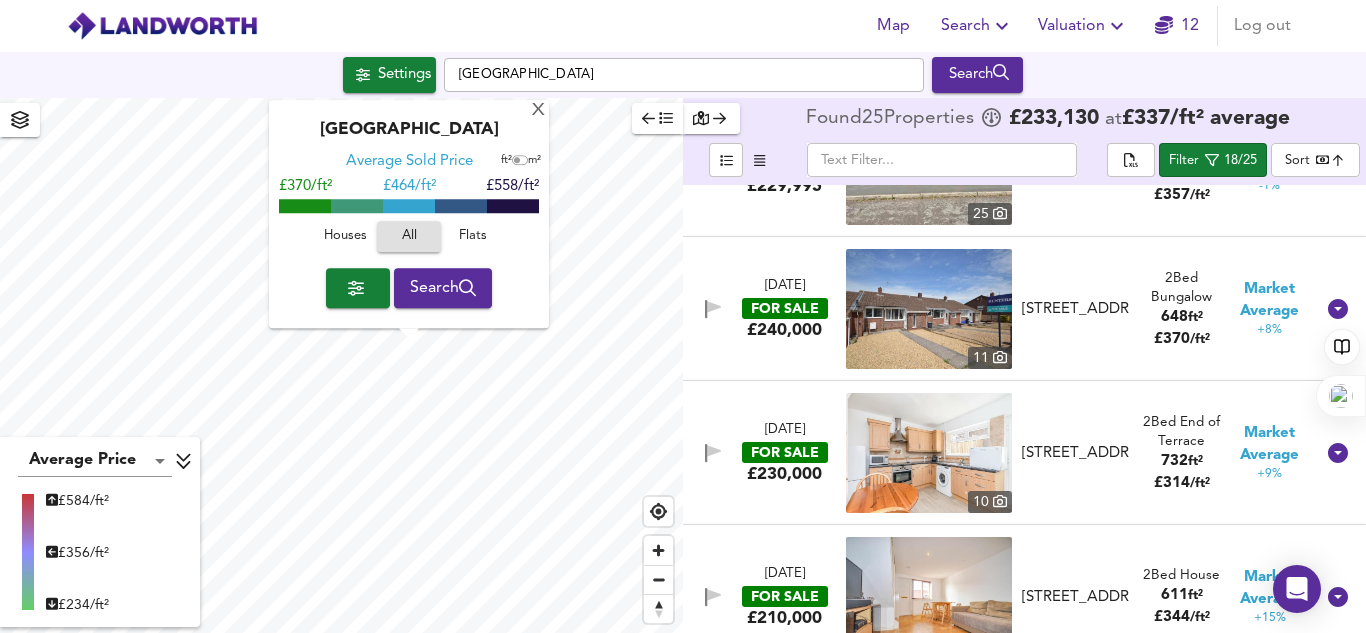scroll, scrollTop: 526, scrollLeft: 0, axis: vertical 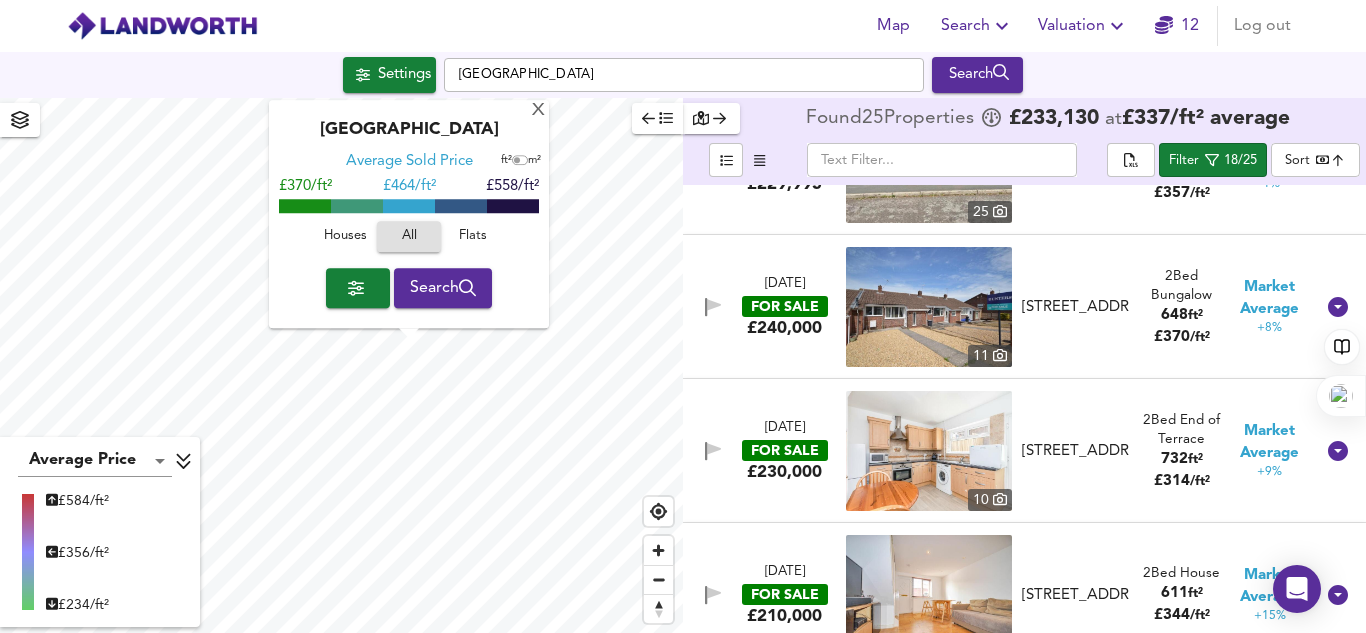 click at bounding box center [929, 451] 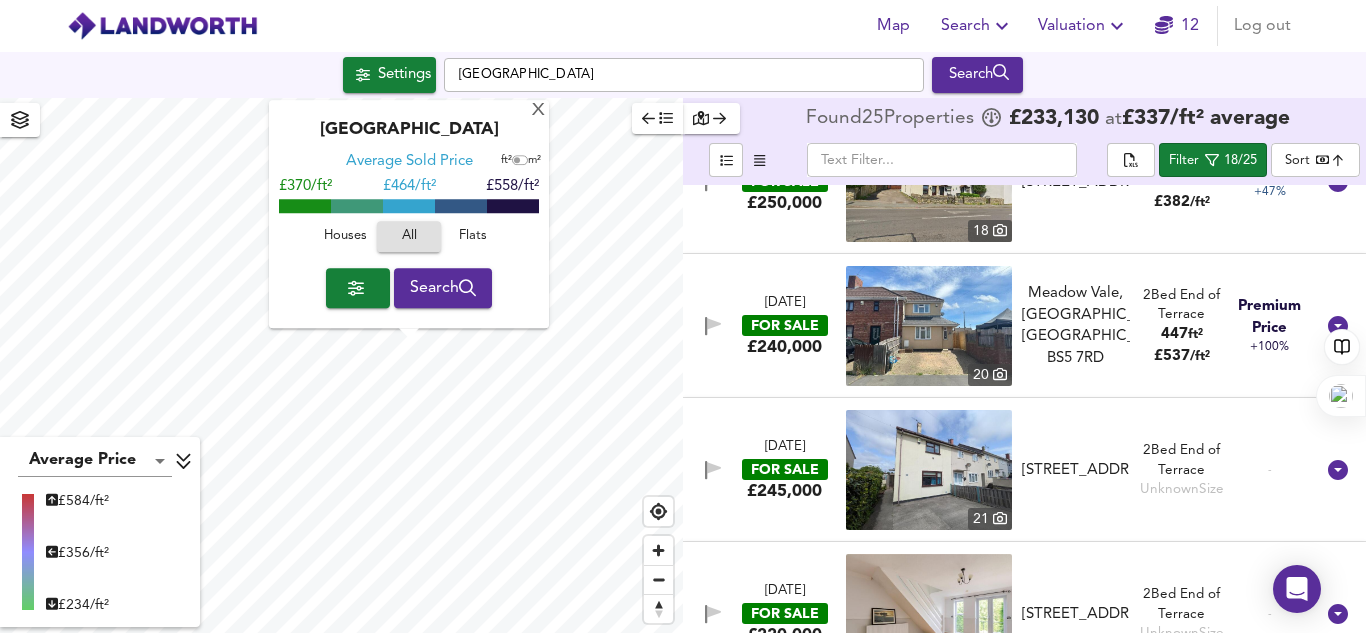 scroll, scrollTop: 1516, scrollLeft: 0, axis: vertical 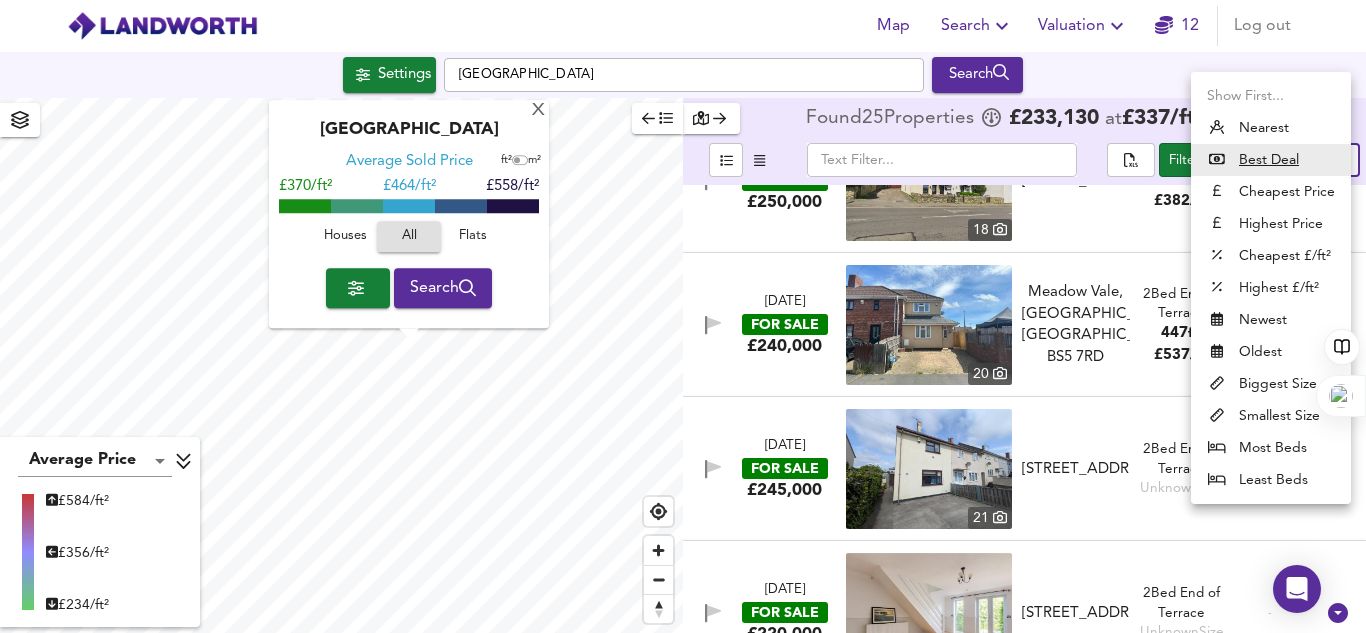 click on "Map Search Valuation    12 Log out        Settings     [GEOGRAPHIC_DATA]        Search      X Bristol Average Sold Price ft²   m² £370/ft² £ 464/ft² £558/ft² Houses All Flats     Search           Average Price landworth    £ 584/ft²    £ 356/ft²    £ 234/ft²     Found  25  Propert ies     £ 233,130   at  £ 337 / ft²   average              ​       Filter 18/25   Sort   bestdeal ​ [DATE] FOR SALE £230,000     [STREET_ADDRESS] 2  Bed   Bungalow 670 ft² £ 343 / ft²   Great Deal -62% [DATE] FOR SALE £240,000     [STREET_ADDRESS][GEOGRAPHIC_DATA], [GEOGRAPHIC_DATA] 2  Bed   End of Terrace 919 ft² £ 261 / ft²   Cheap -32% [DATE] FOR SALE £235,000     [STREET_ADDRESS] 2  Bed   Terraced 858 ft² £ 274 / ft²   Cheap -29% [DATE] FOR SALE £229,995     25     2" at bounding box center [683, 316] 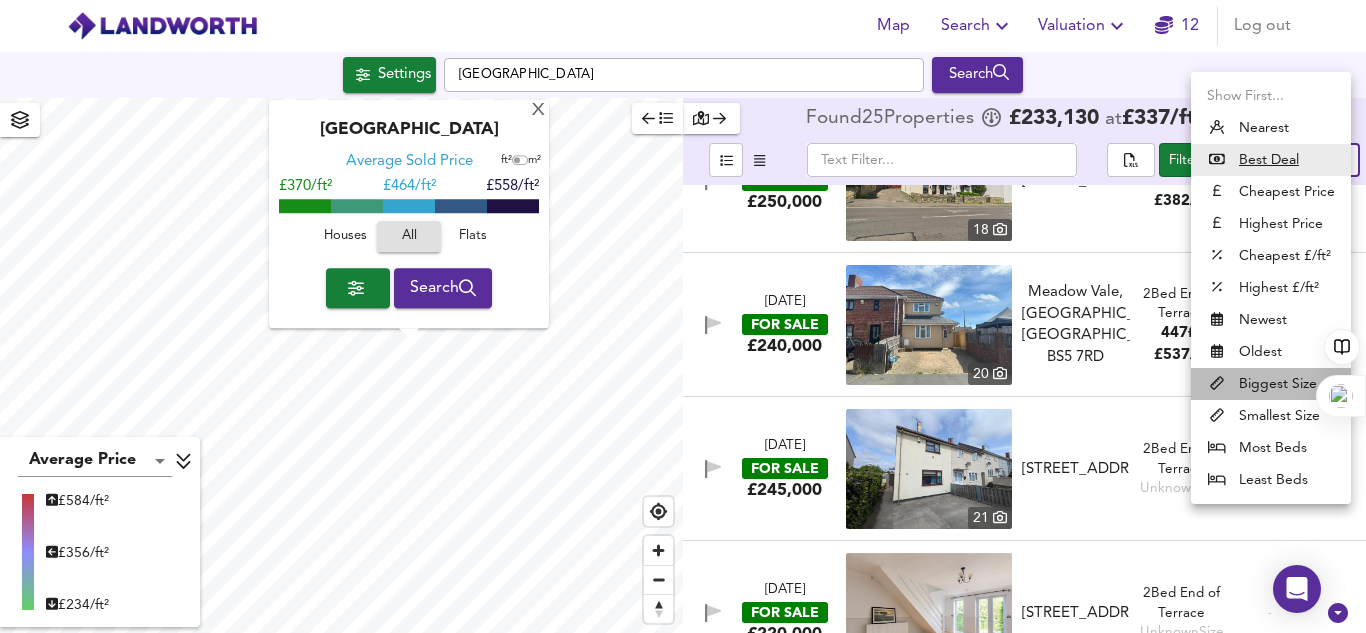 click on "Biggest Size" at bounding box center [1271, 384] 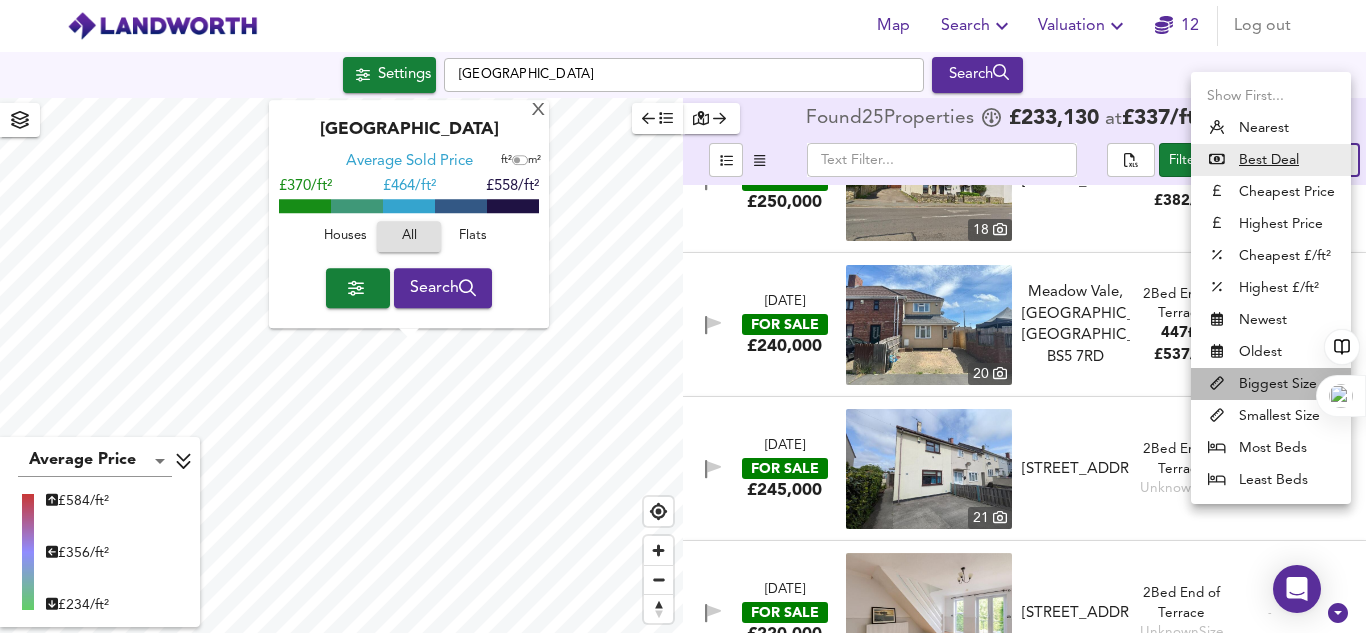 type on "biggest" 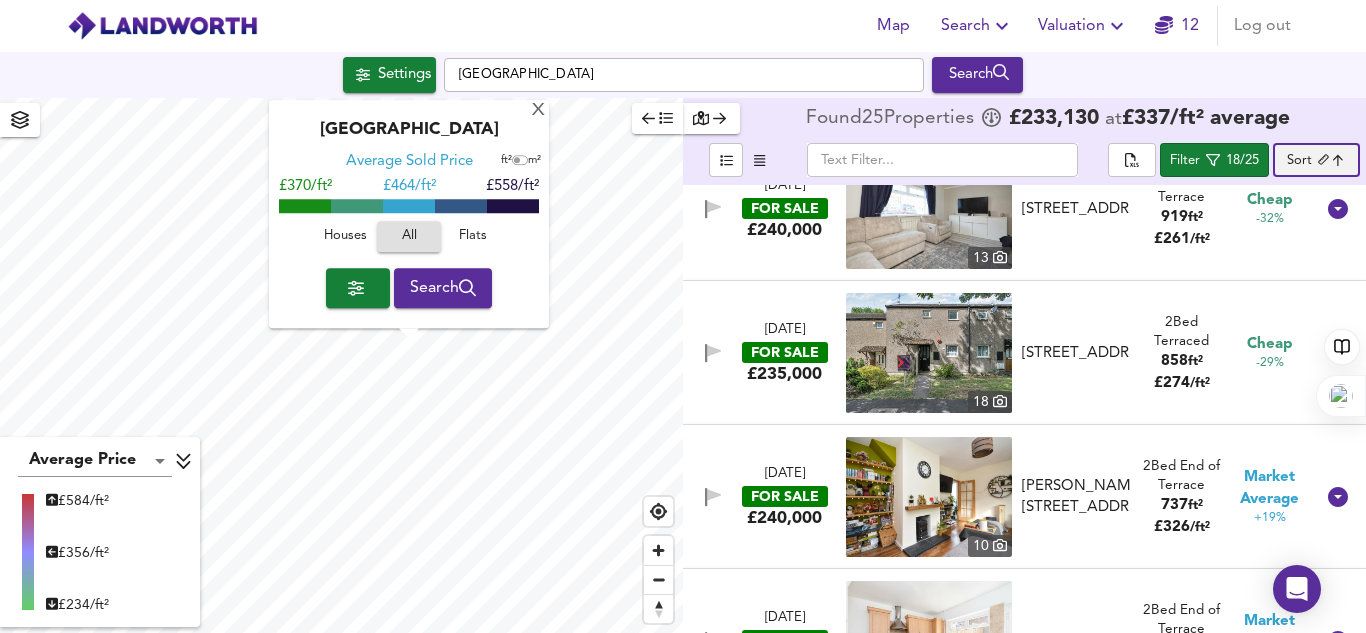 scroll, scrollTop: 0, scrollLeft: 0, axis: both 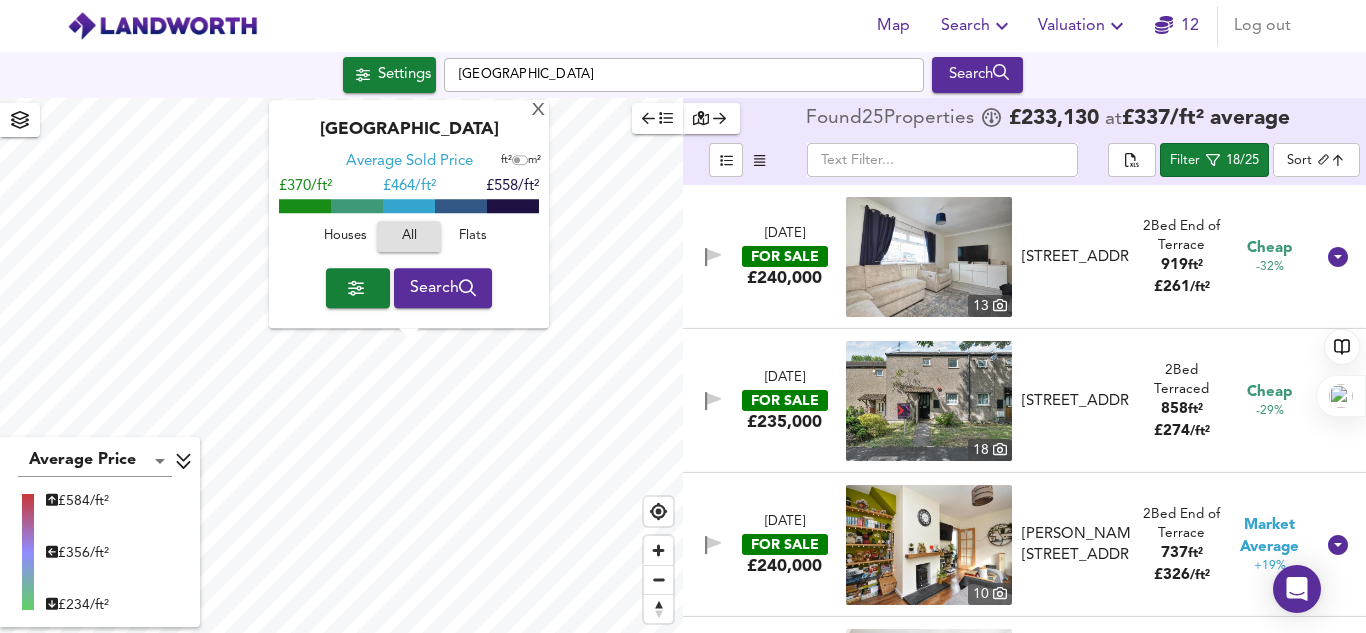 click at bounding box center [929, 257] 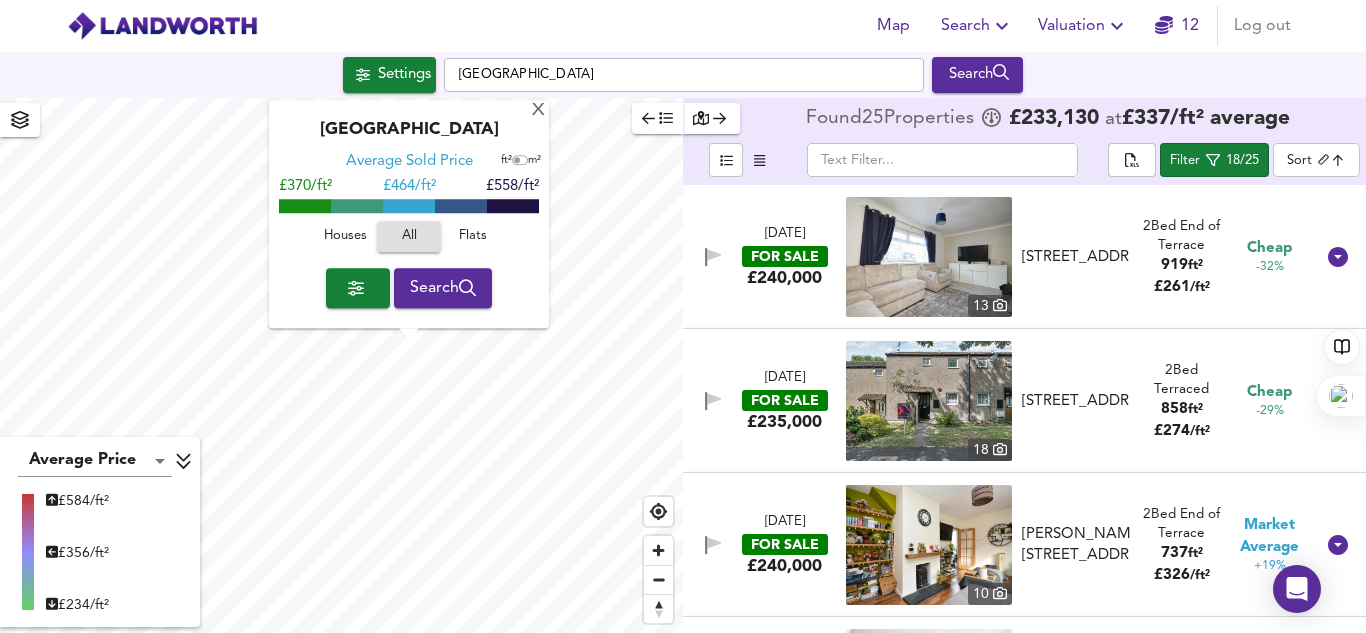 click at bounding box center (929, 401) 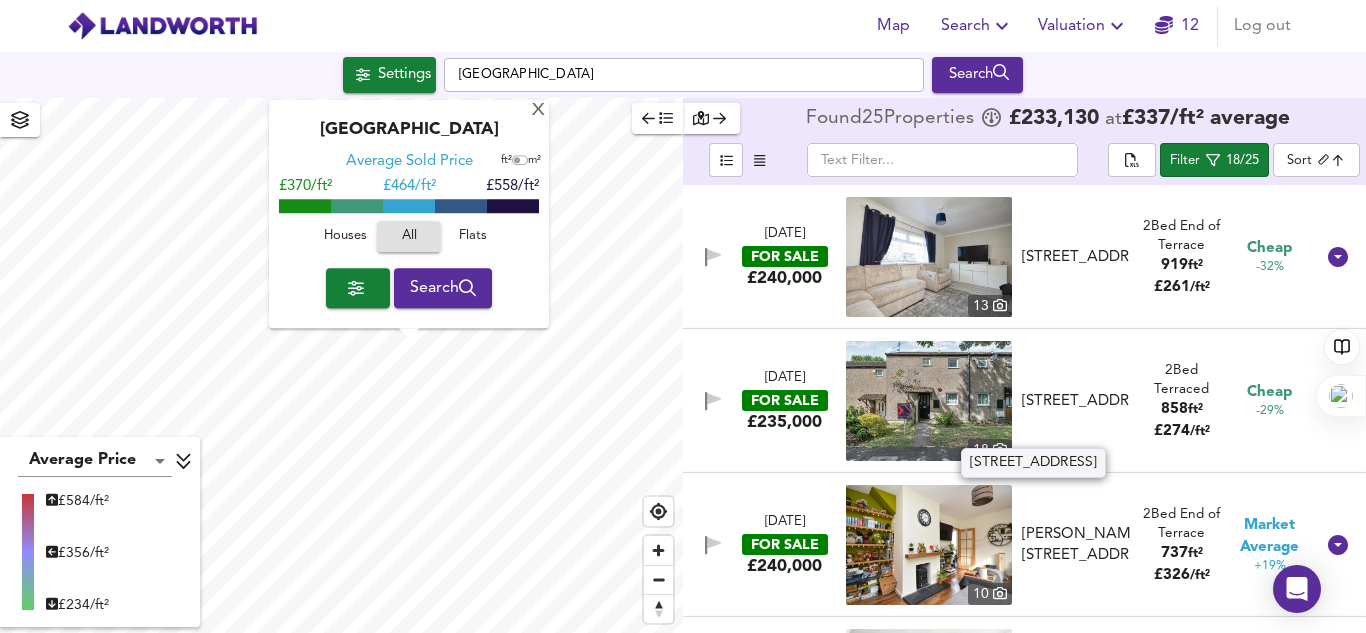 click on "[STREET_ADDRESS]" at bounding box center [1076, 401] 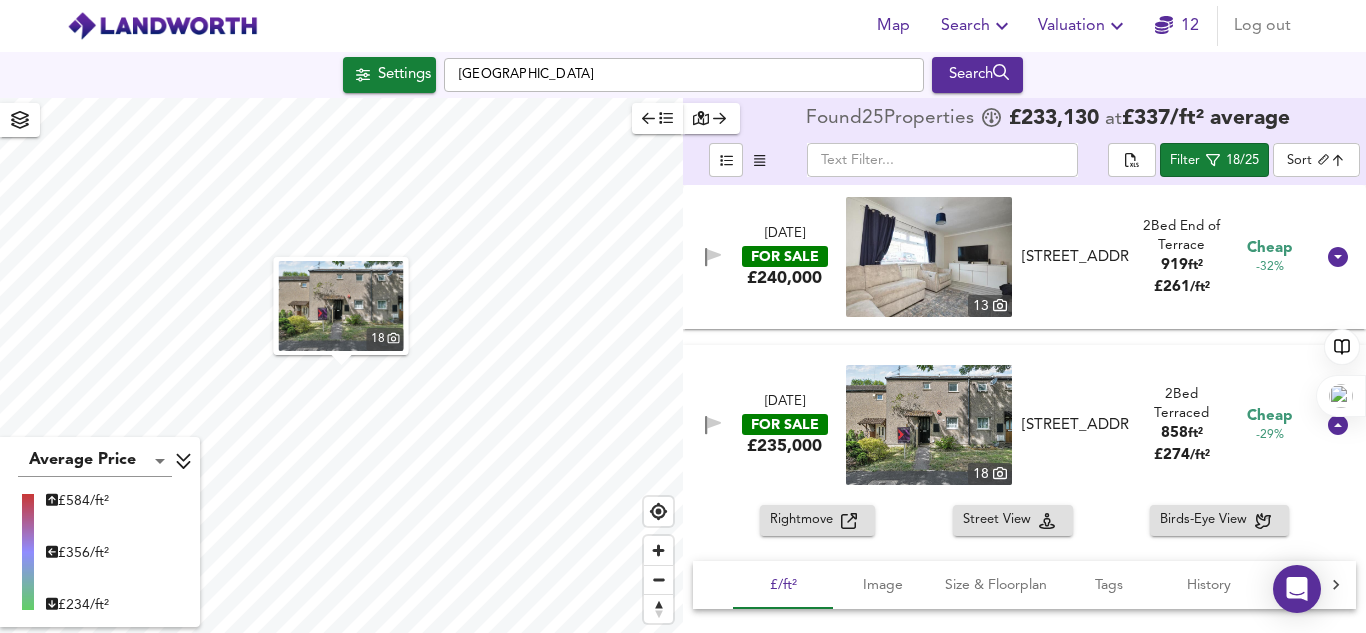 click at bounding box center (929, 425) 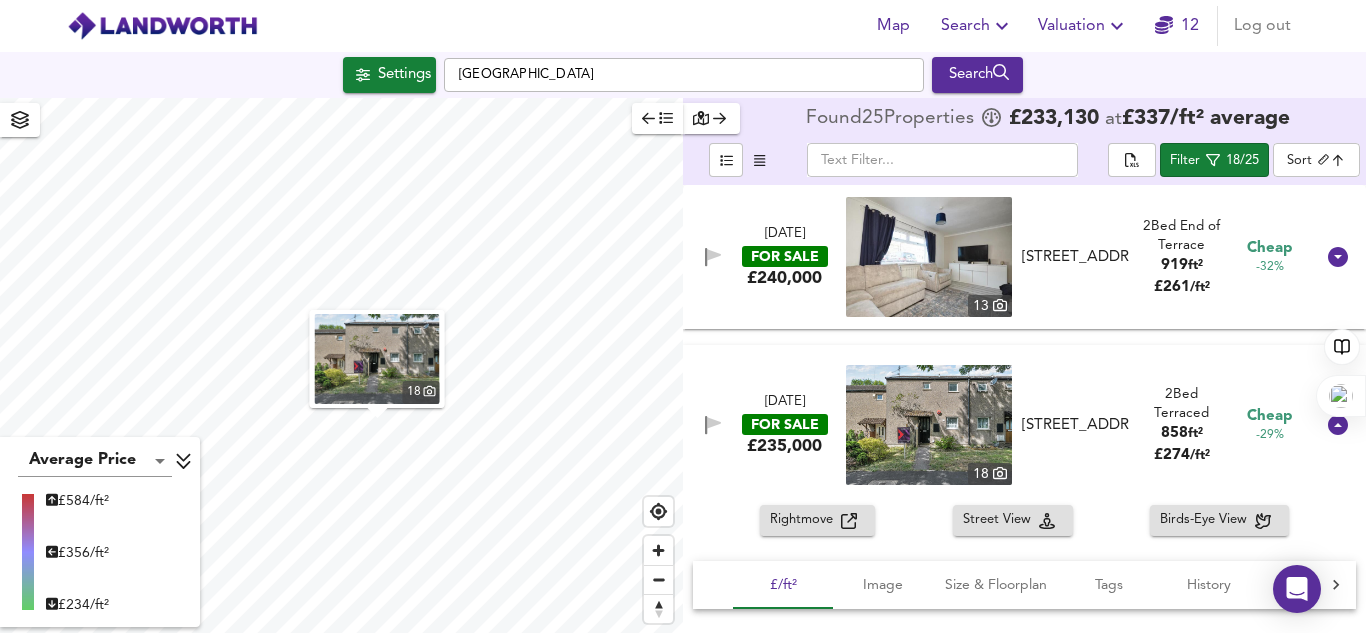 click on "2  Bed   Terraced Comparing to   13   nearby sales   Average Terraced Sold Price -100% £ 312/ft² +100% Cheap -29% £274/ft²" at bounding box center [1024, 747] 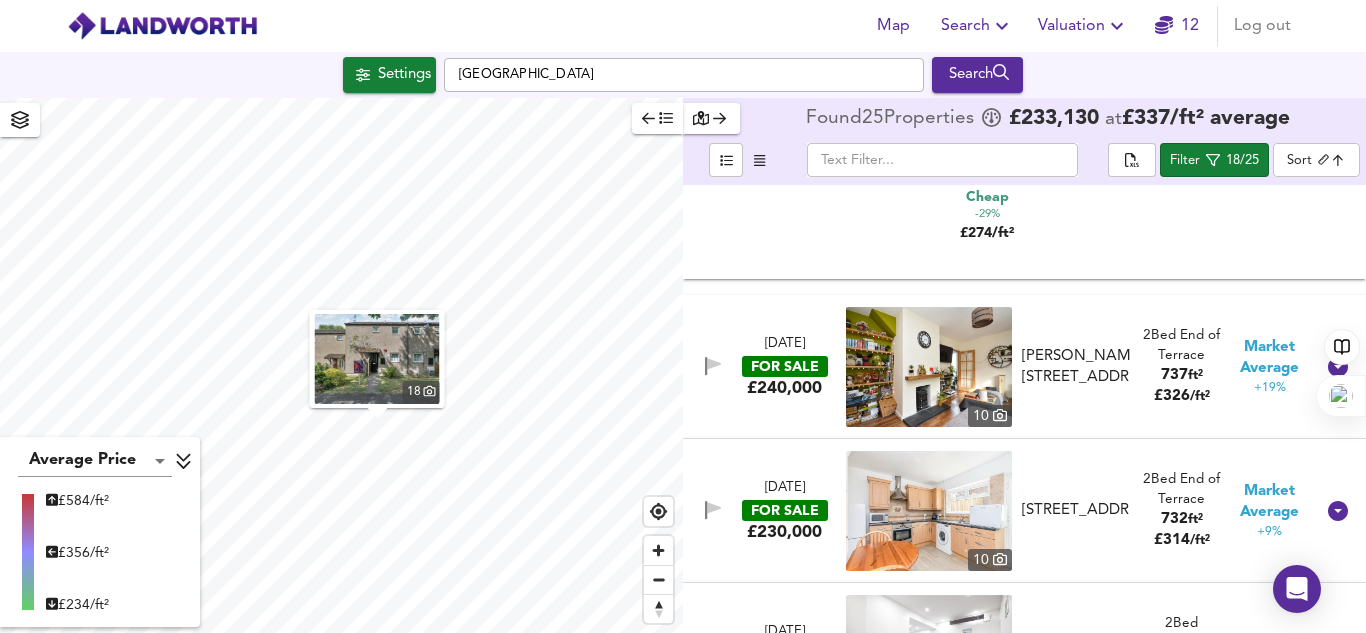 scroll, scrollTop: 614, scrollLeft: 0, axis: vertical 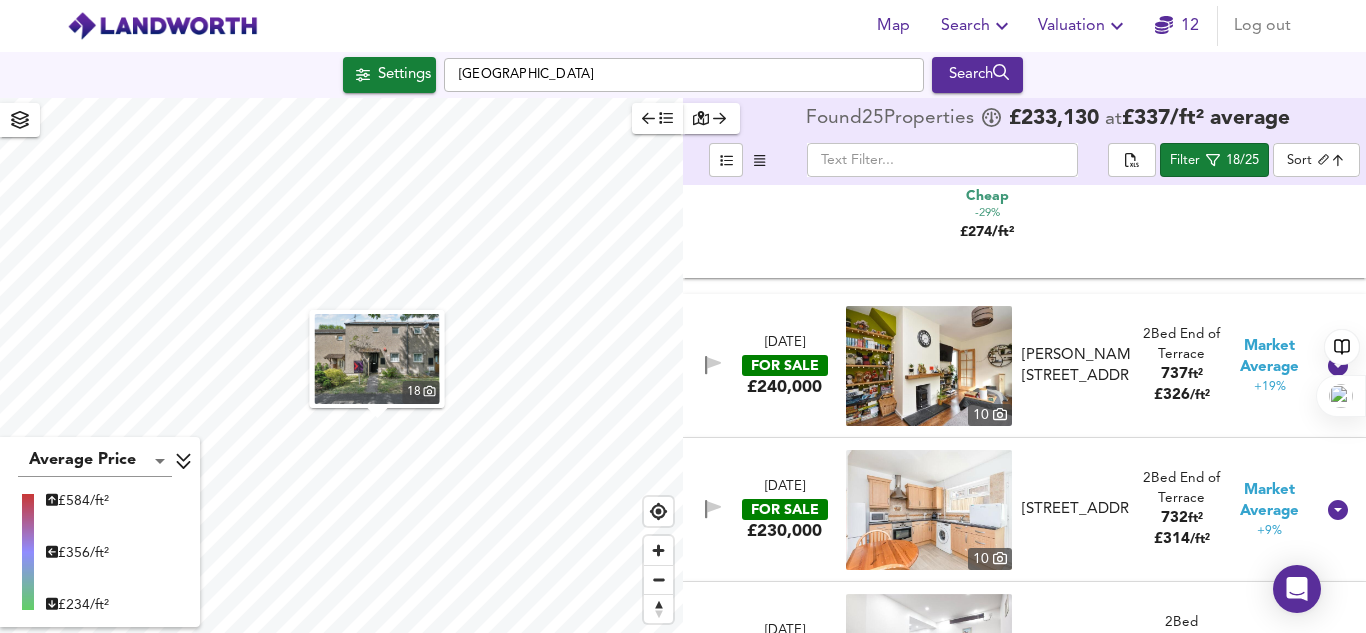 click at bounding box center [929, 366] 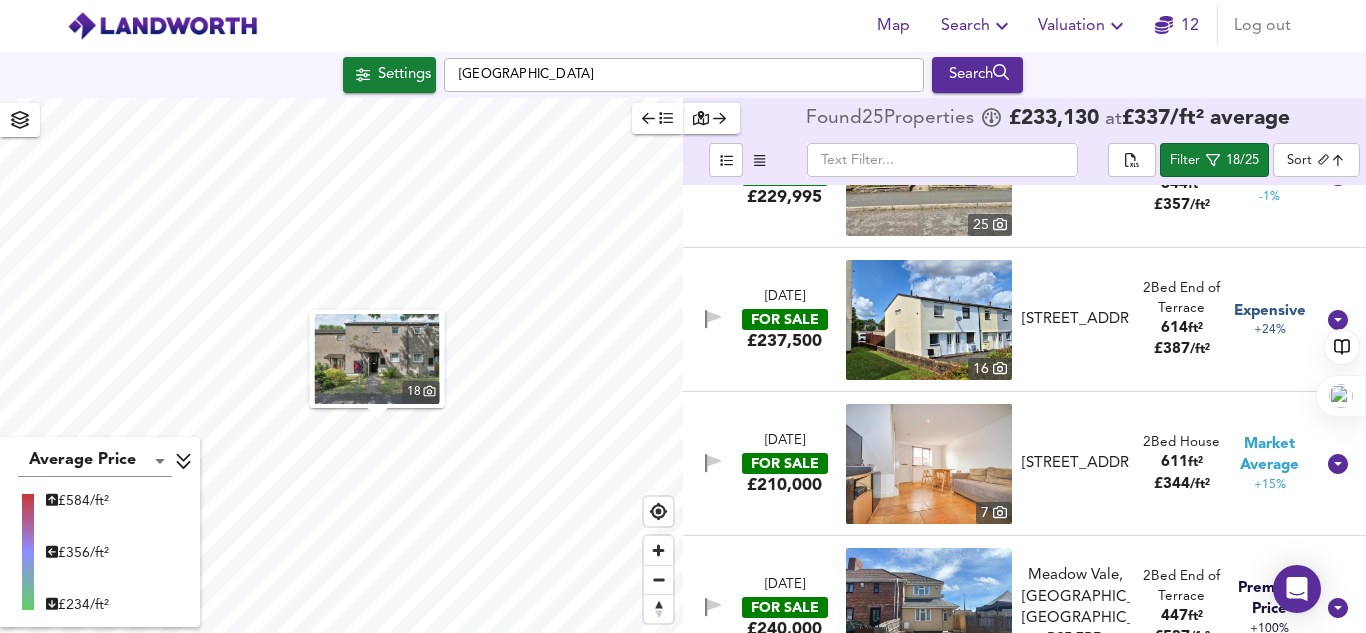 scroll, scrollTop: 1669, scrollLeft: 0, axis: vertical 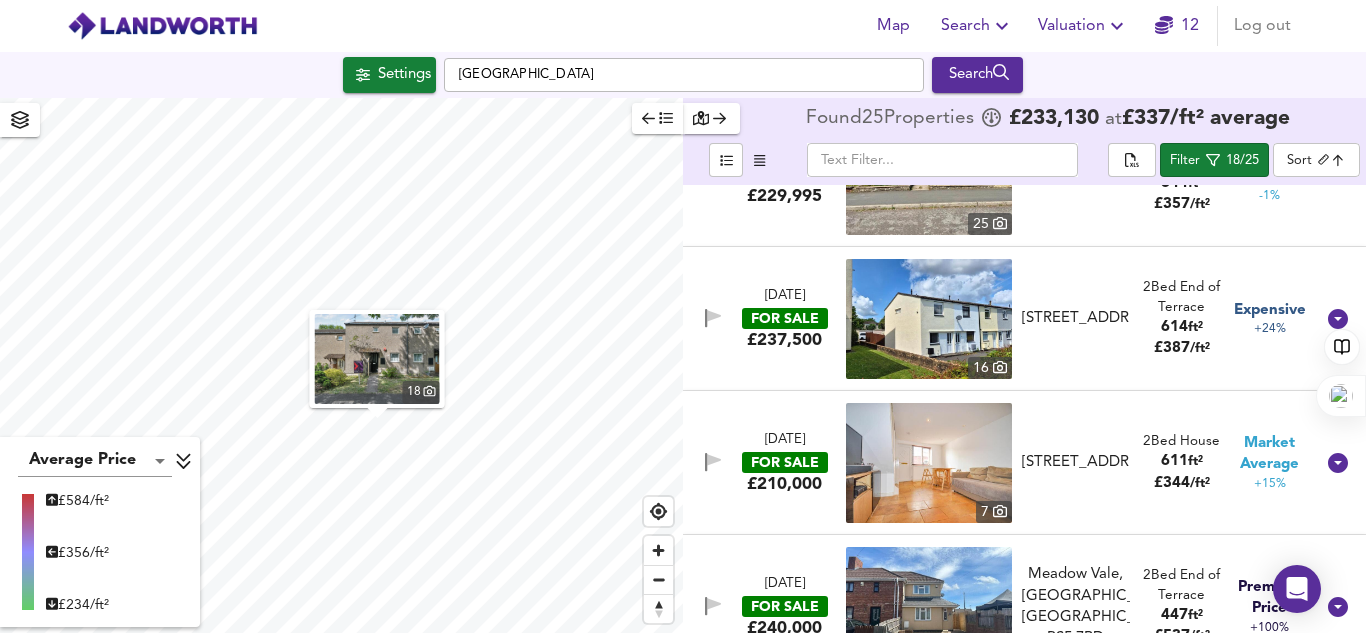 click at bounding box center (929, 319) 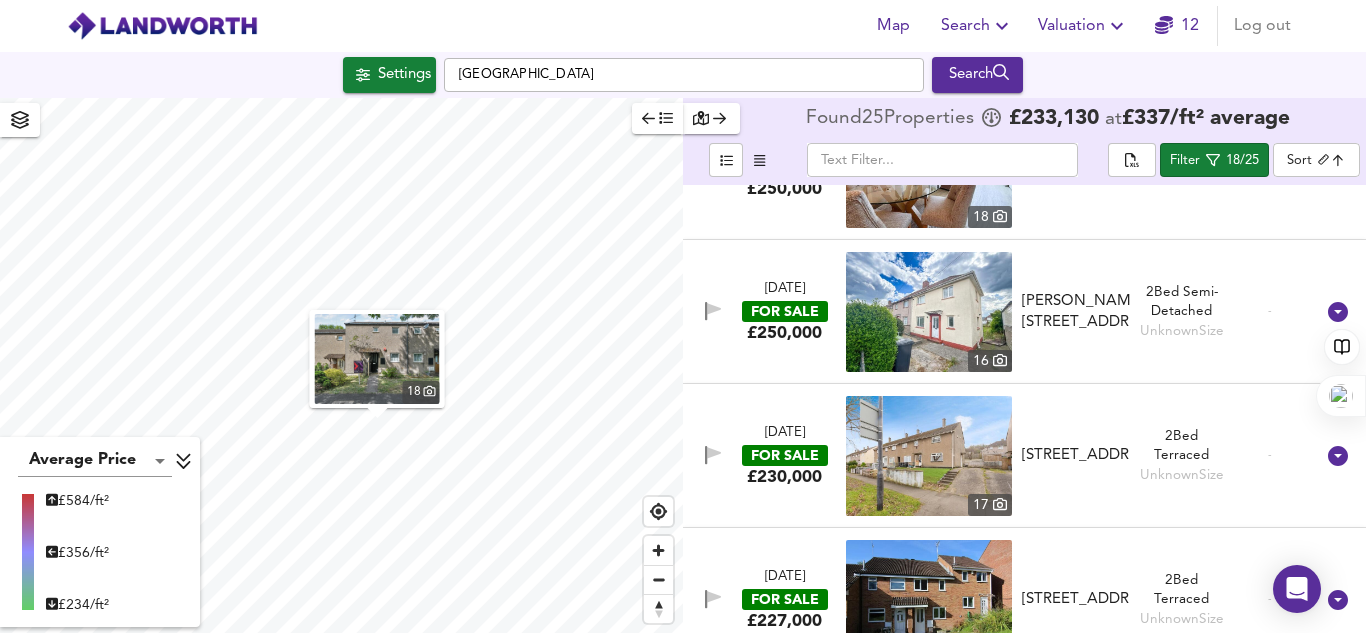 scroll, scrollTop: 2579, scrollLeft: 0, axis: vertical 